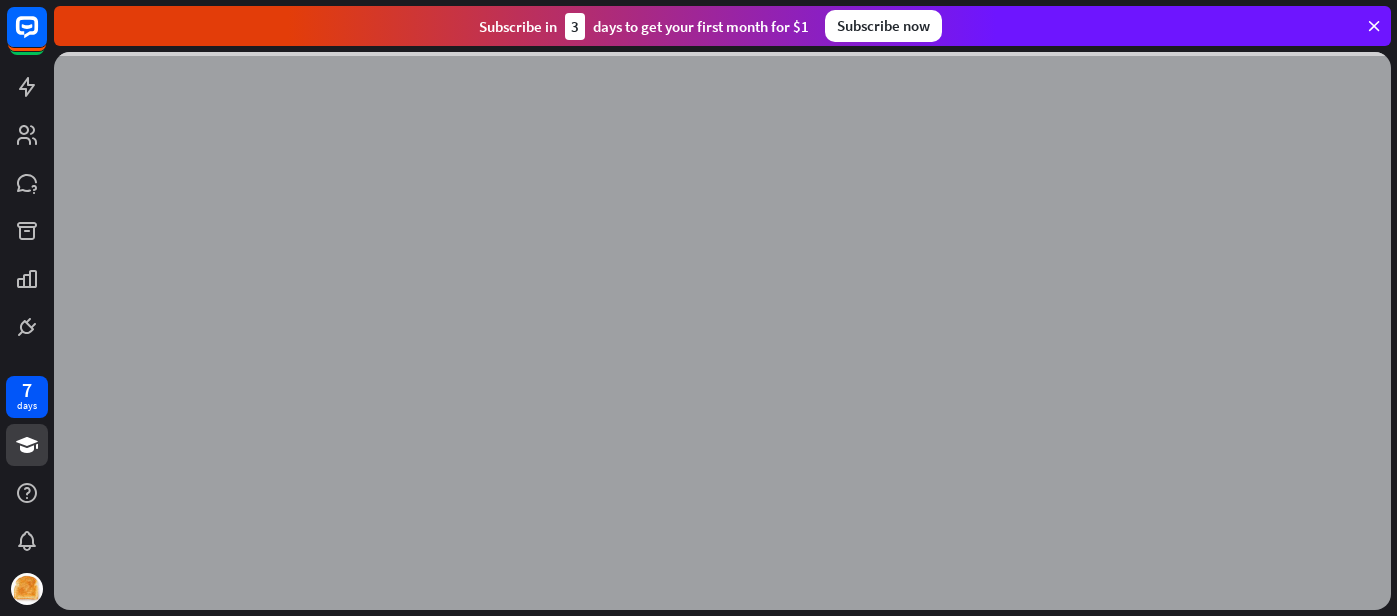 scroll, scrollTop: 0, scrollLeft: 0, axis: both 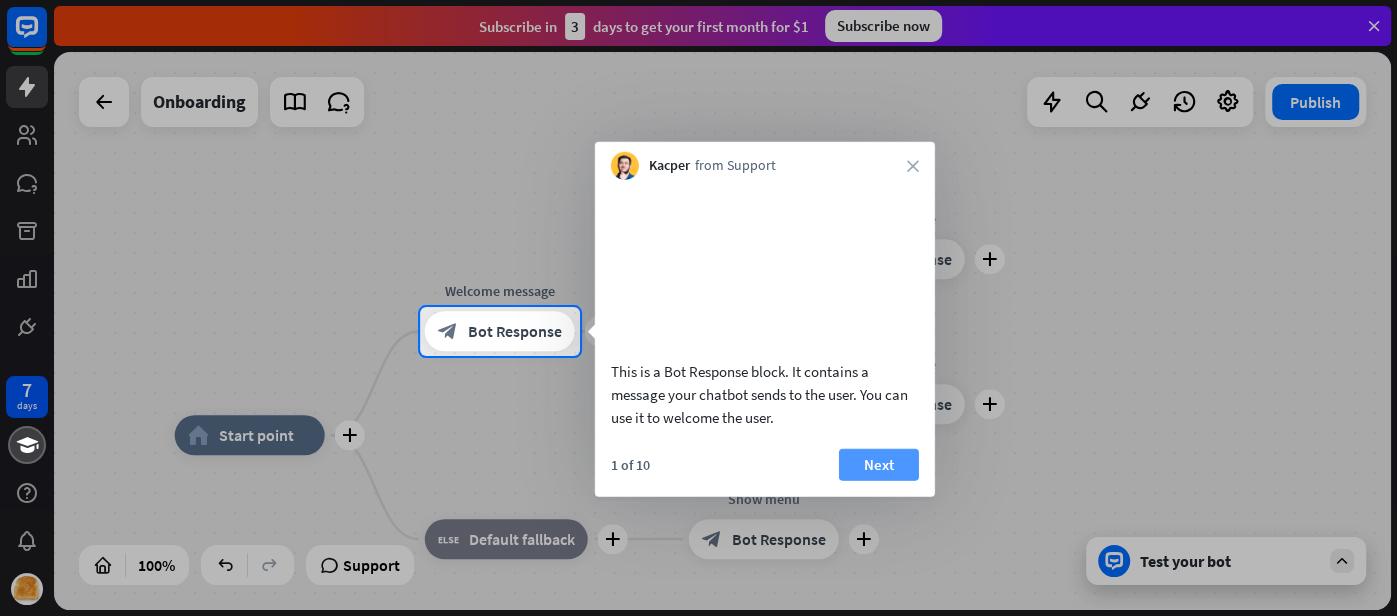 click on "Next" at bounding box center (879, 464) 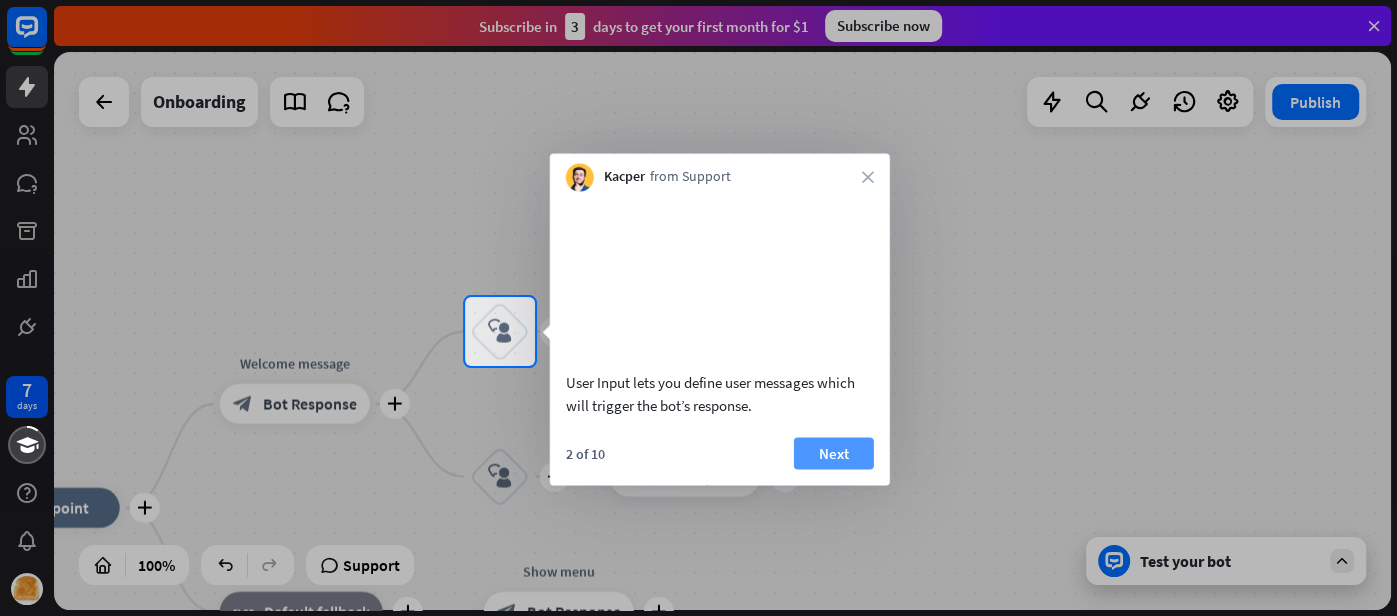 click on "Next" at bounding box center [834, 453] 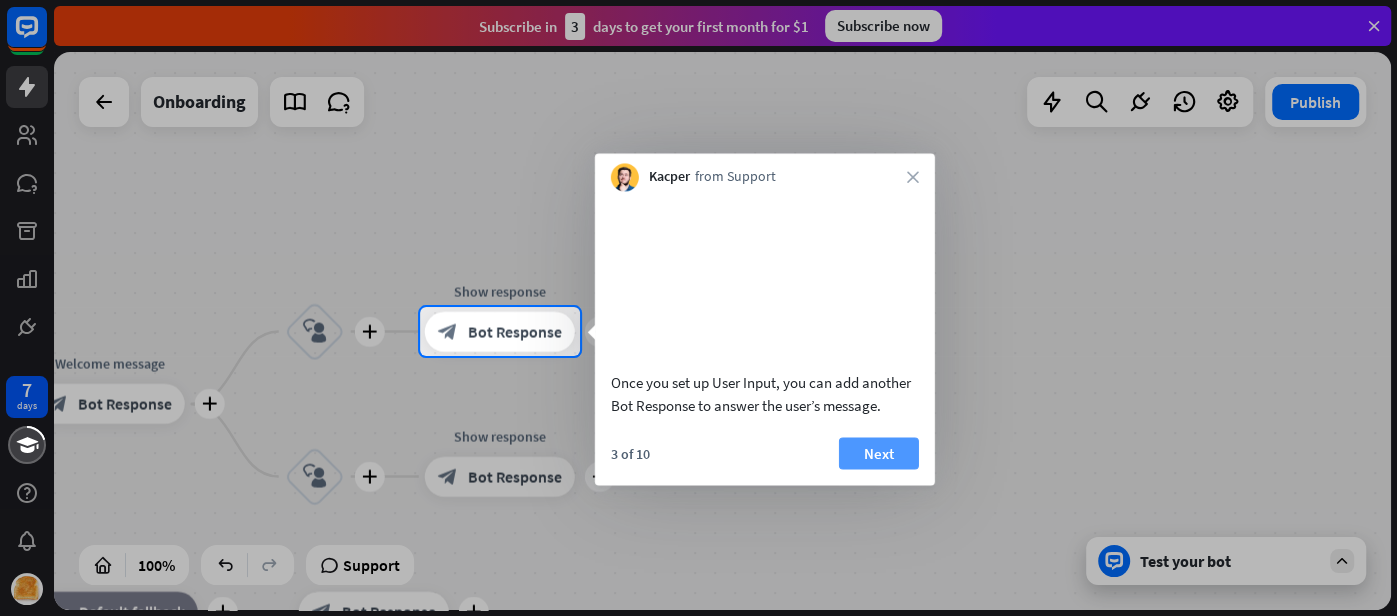click on "Next" at bounding box center (879, 453) 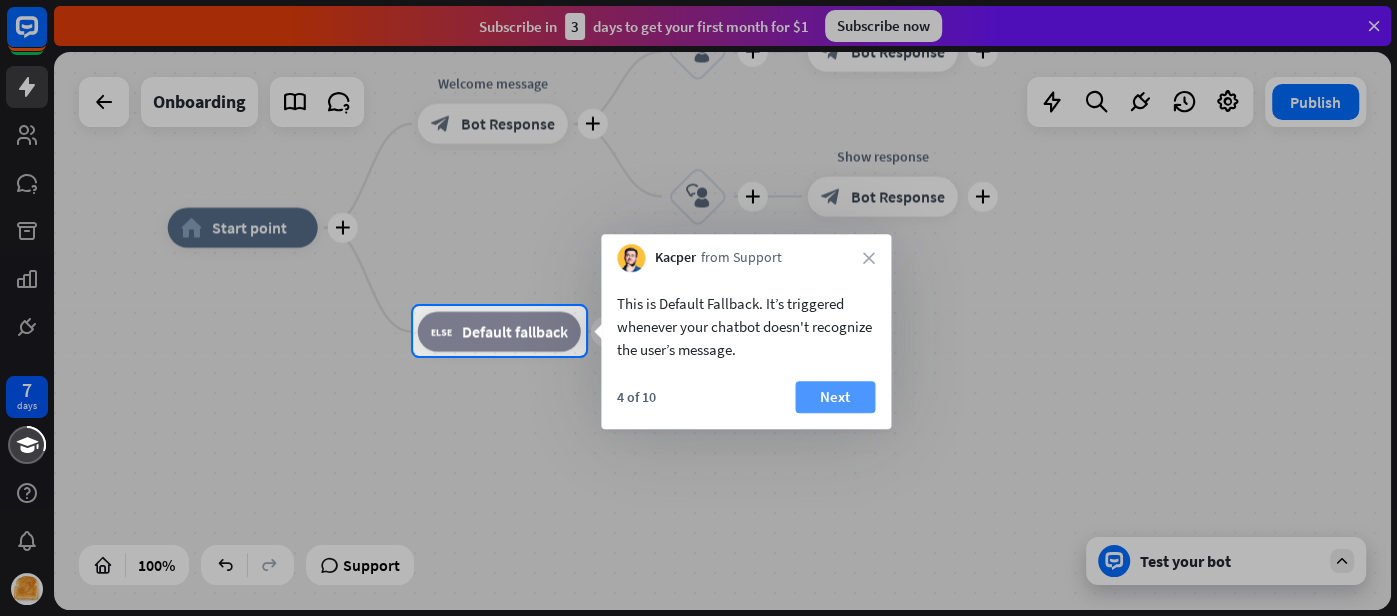 click on "Next" at bounding box center [835, 397] 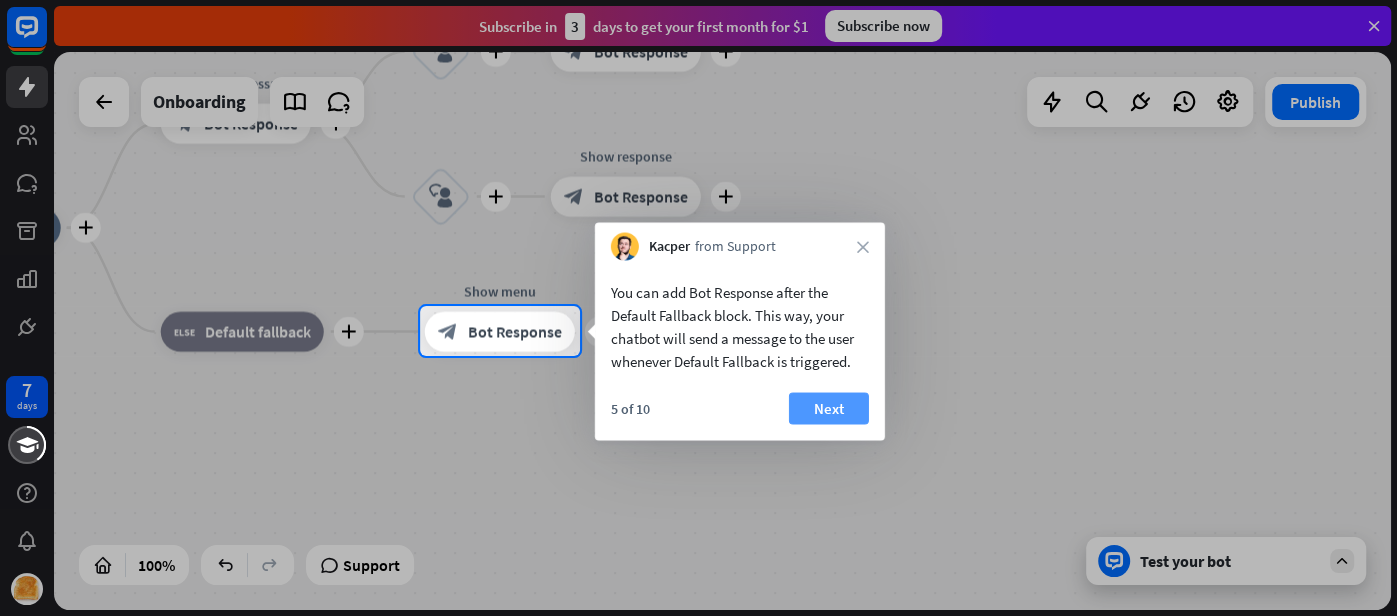 click on "Next" at bounding box center (829, 408) 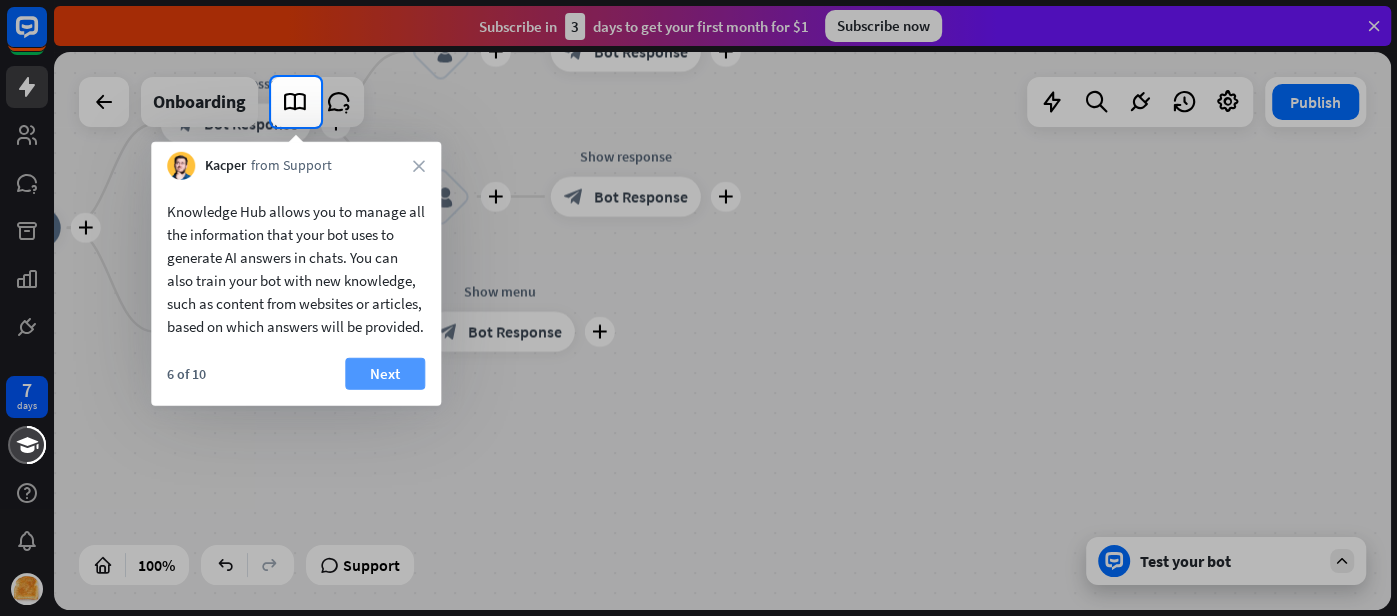 click on "Next" at bounding box center (385, 374) 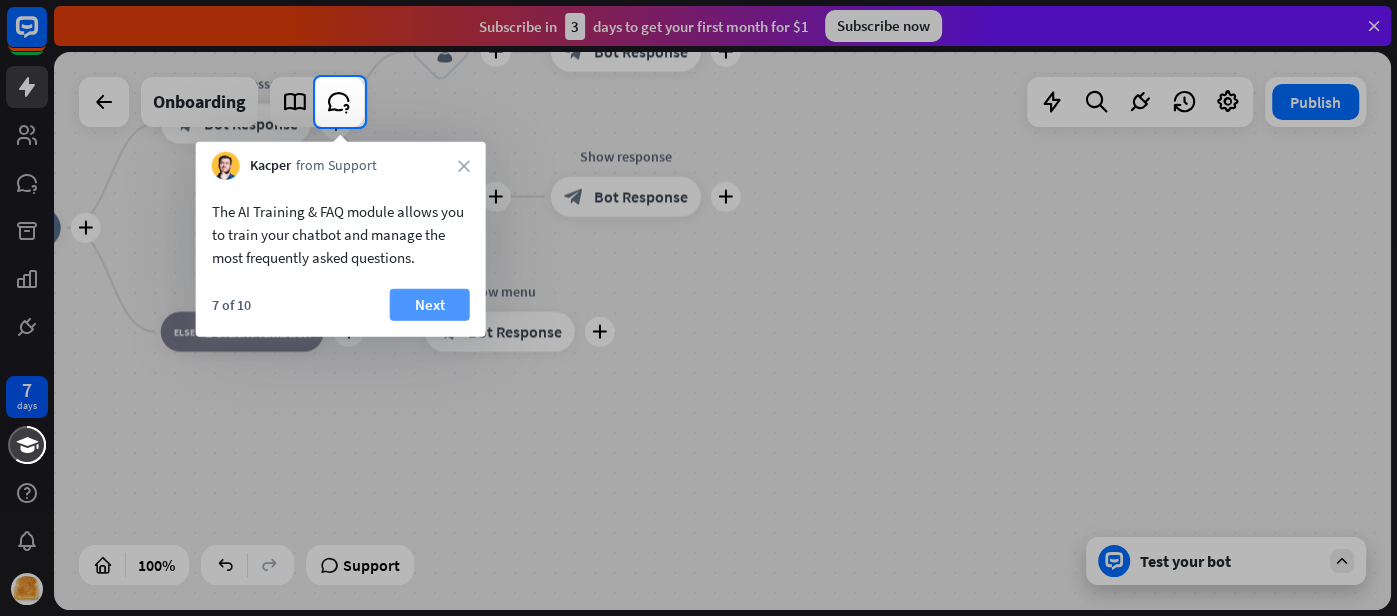 click on "Next" at bounding box center [430, 305] 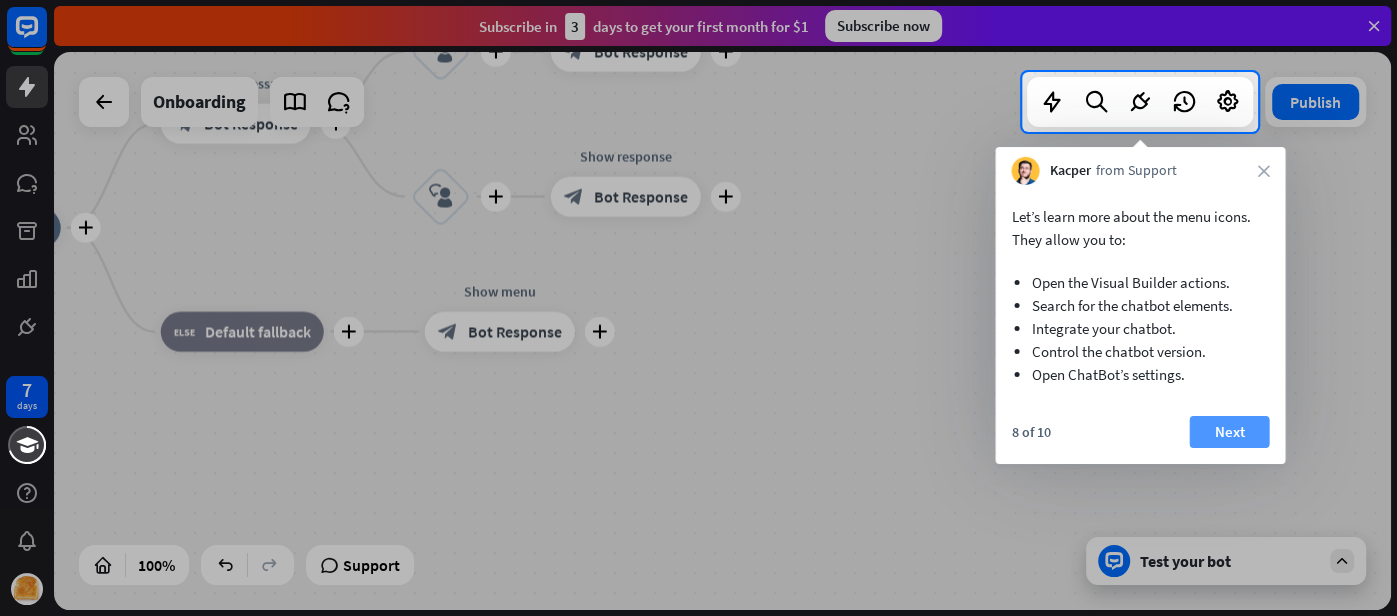 click on "Next" at bounding box center [1229, 432] 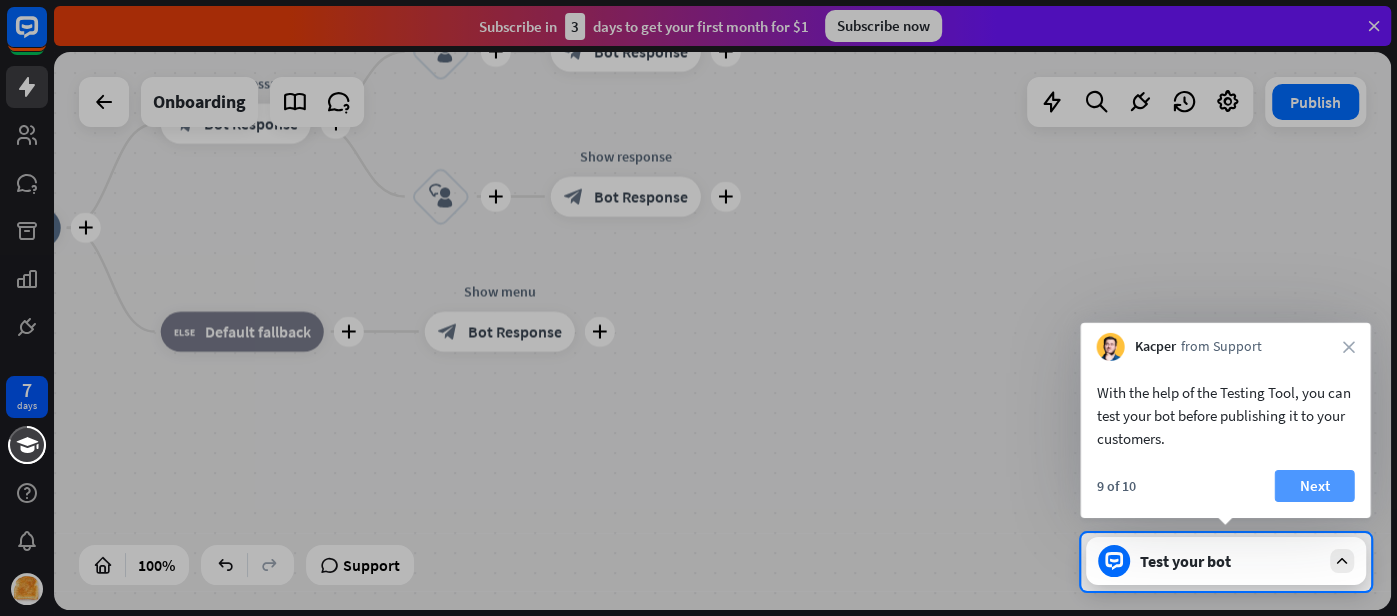 click on "Next" at bounding box center (1314, 486) 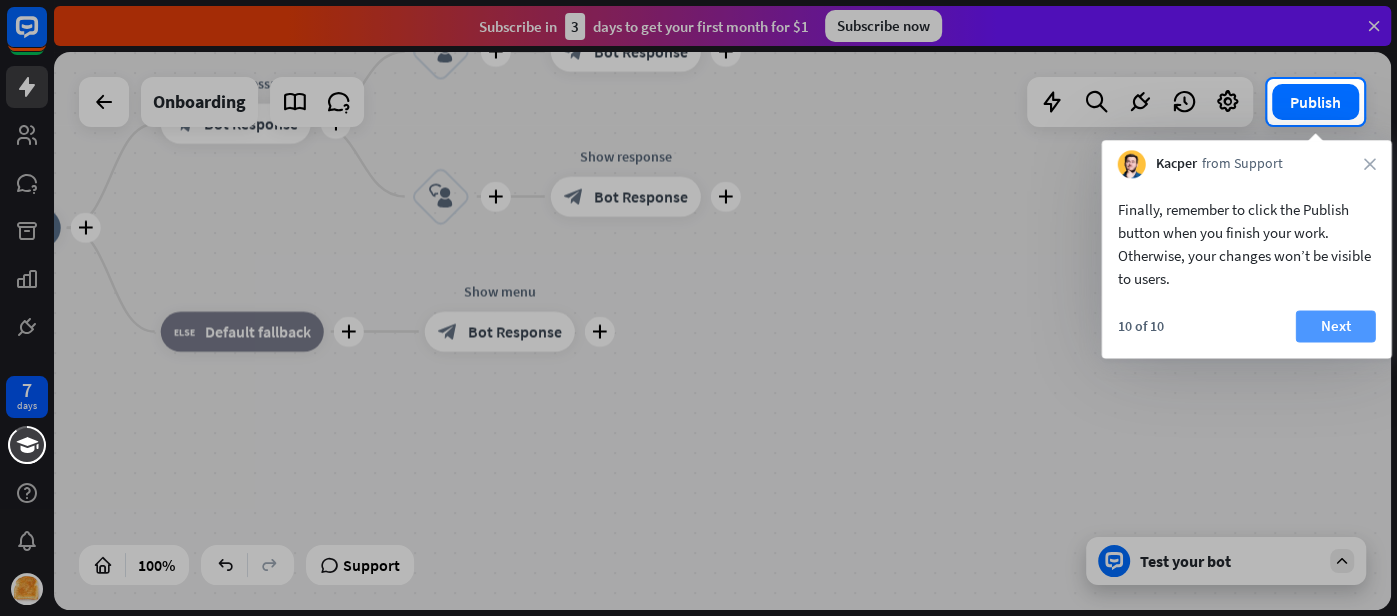 click on "Next" at bounding box center (1336, 326) 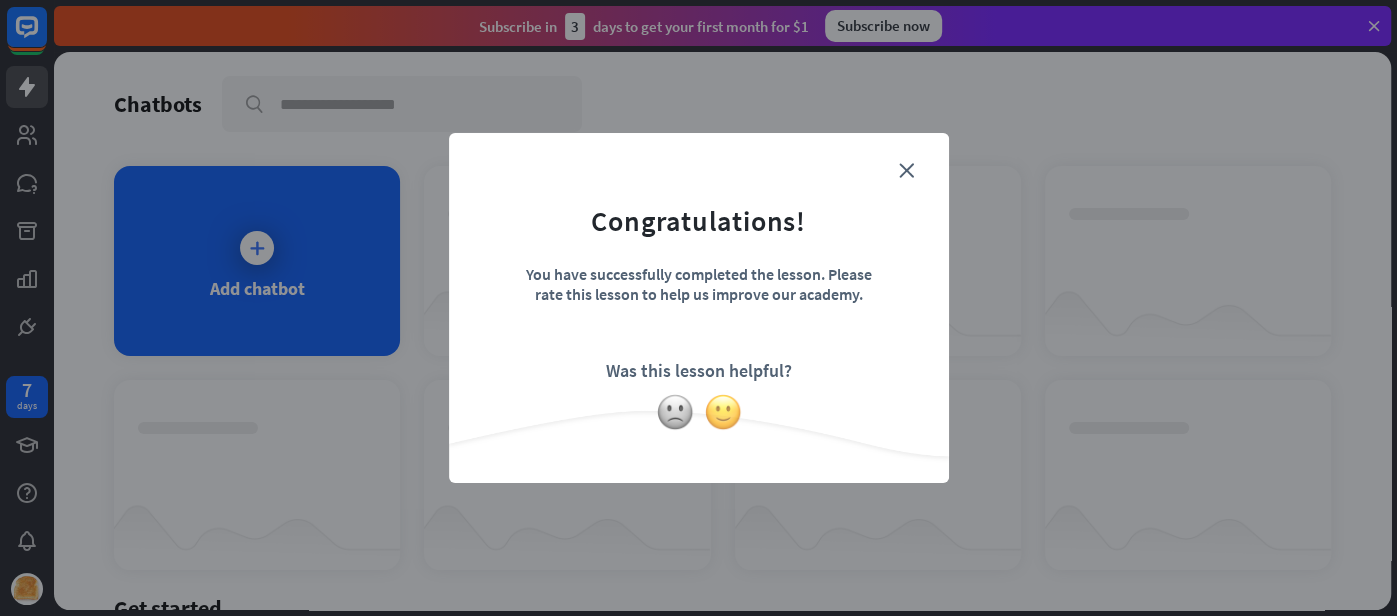 click at bounding box center [723, 412] 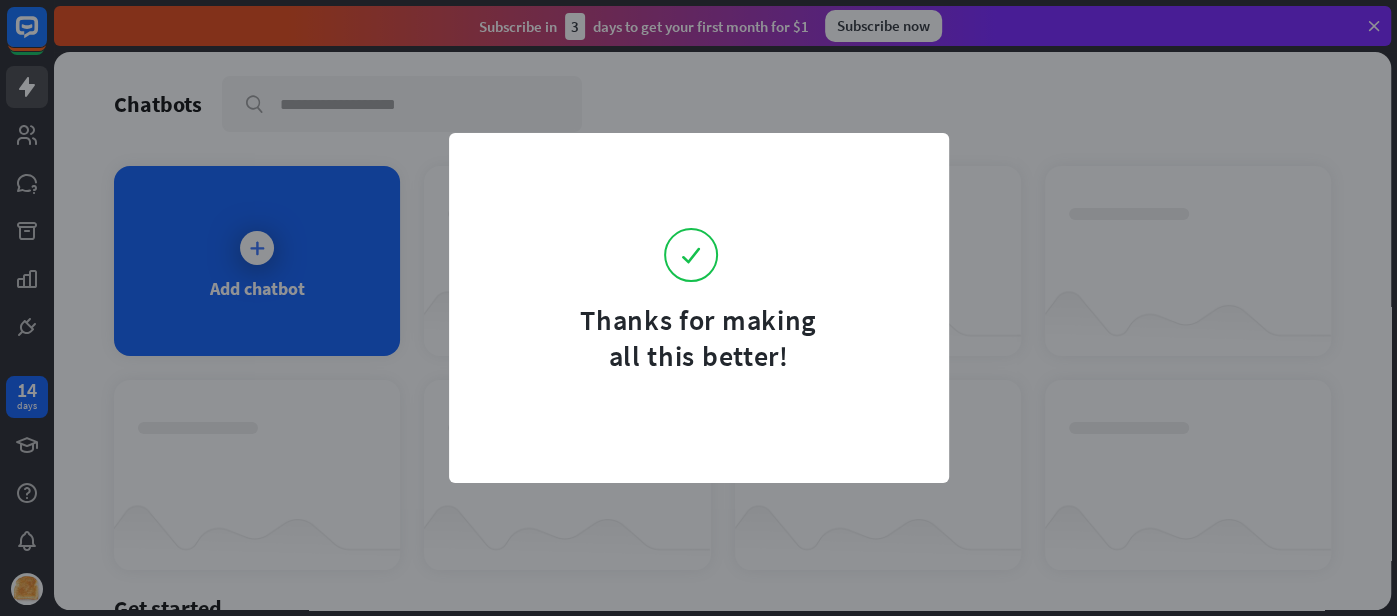 click on "Thanks for making all this better!" at bounding box center [698, 308] 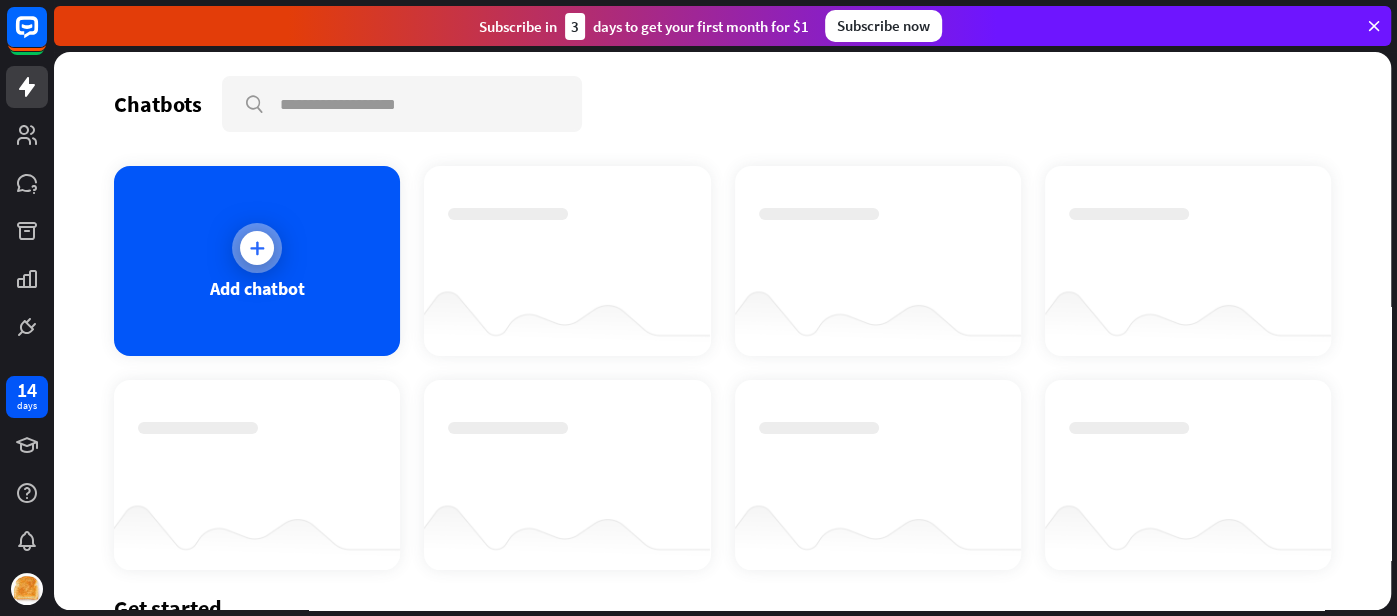 click at bounding box center (257, 248) 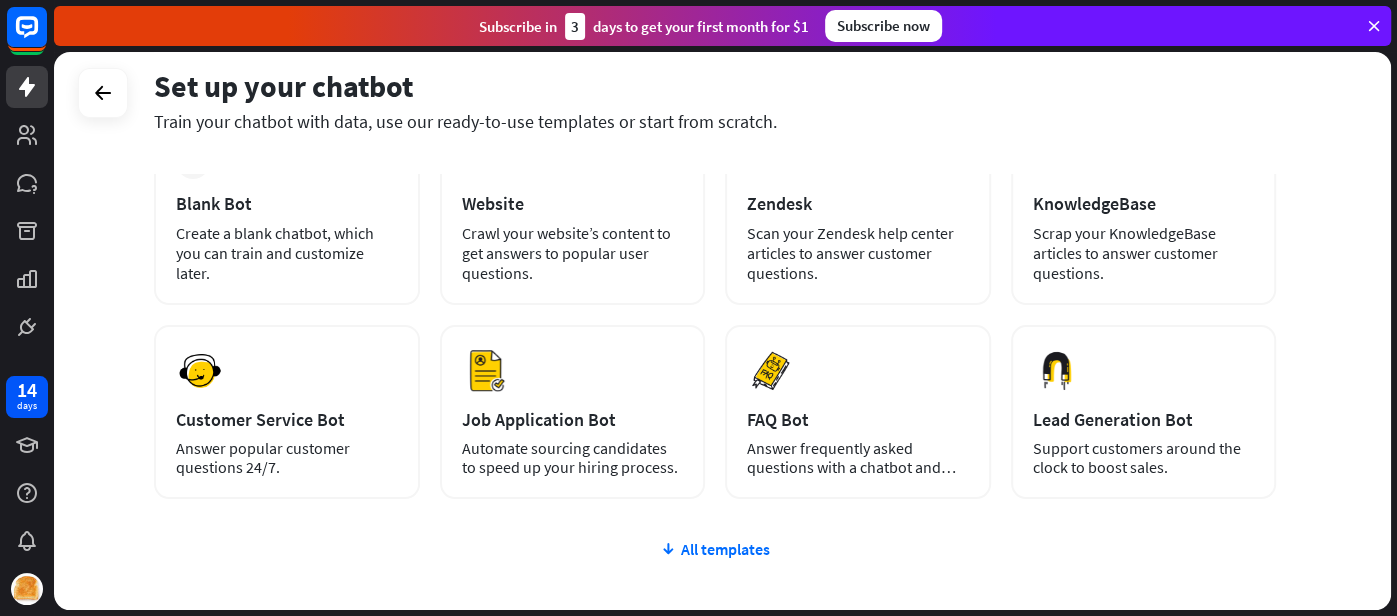 scroll, scrollTop: 0, scrollLeft: 0, axis: both 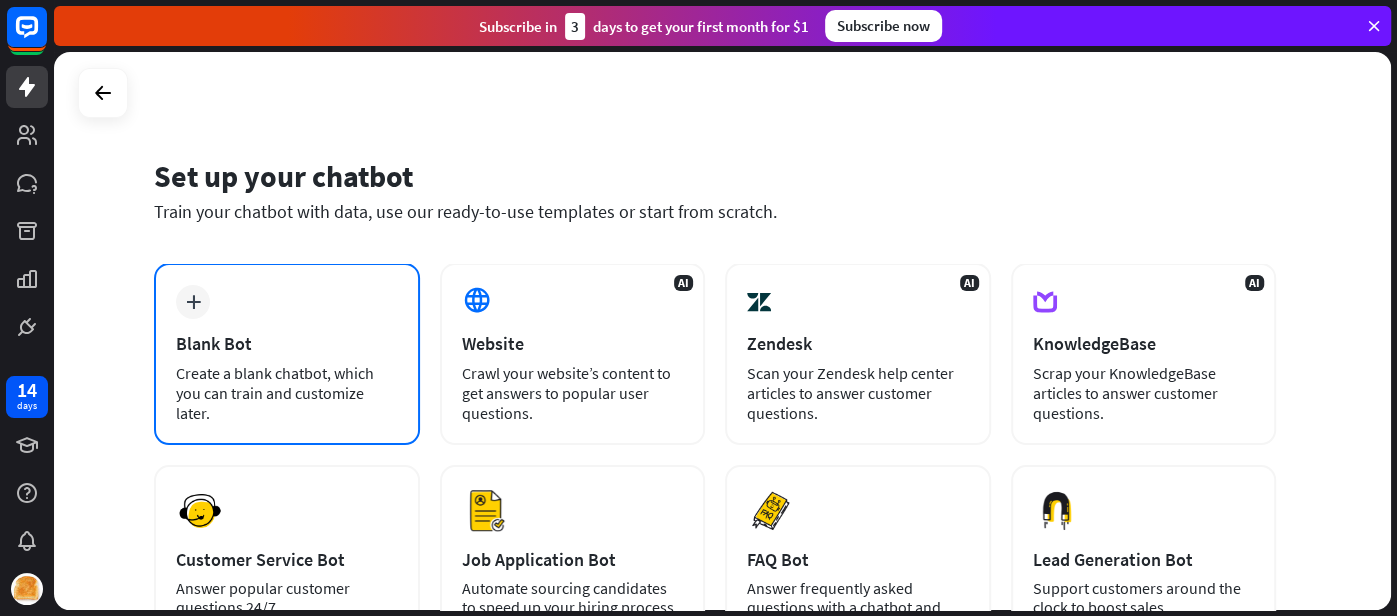 click on "Create a blank chatbot, which you can train and
customize later." at bounding box center (287, 393) 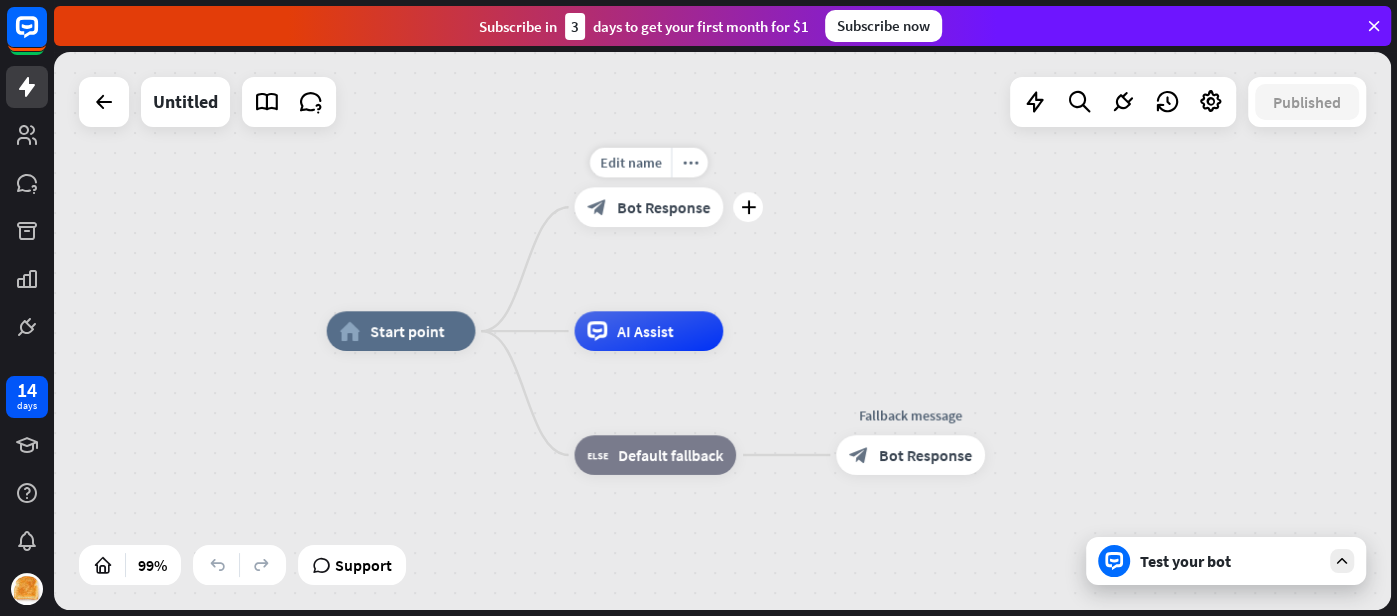 click on "Bot Response" at bounding box center [663, 207] 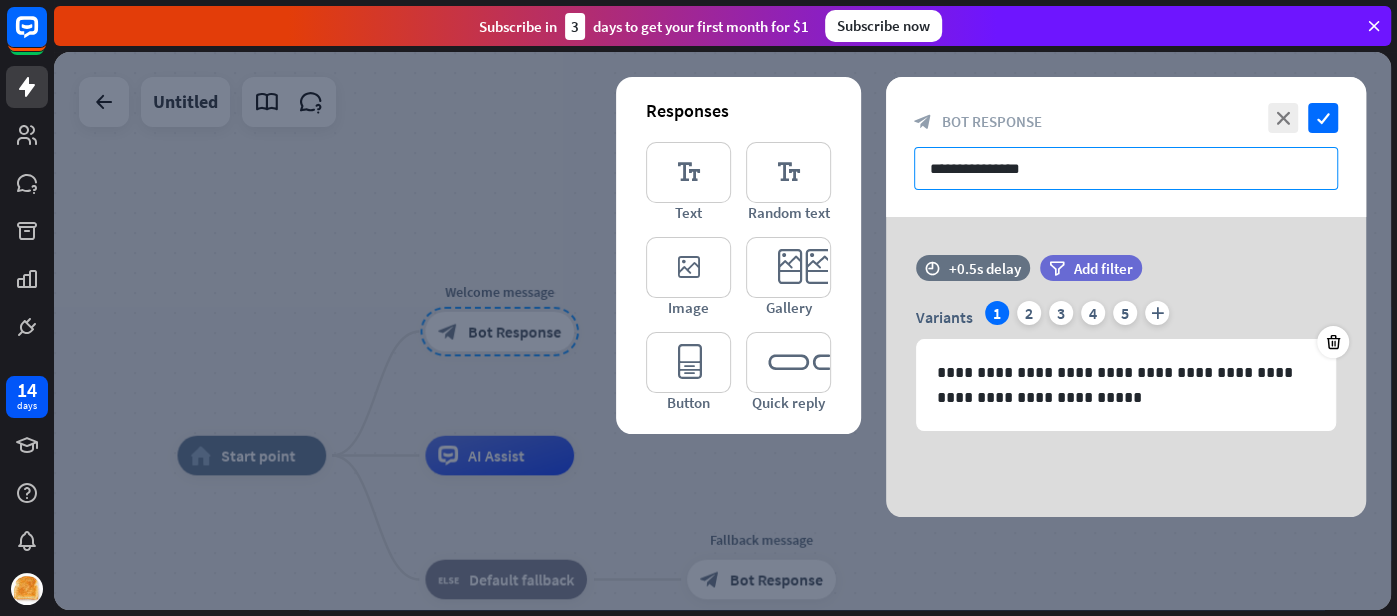 click on "**********" at bounding box center (1126, 168) 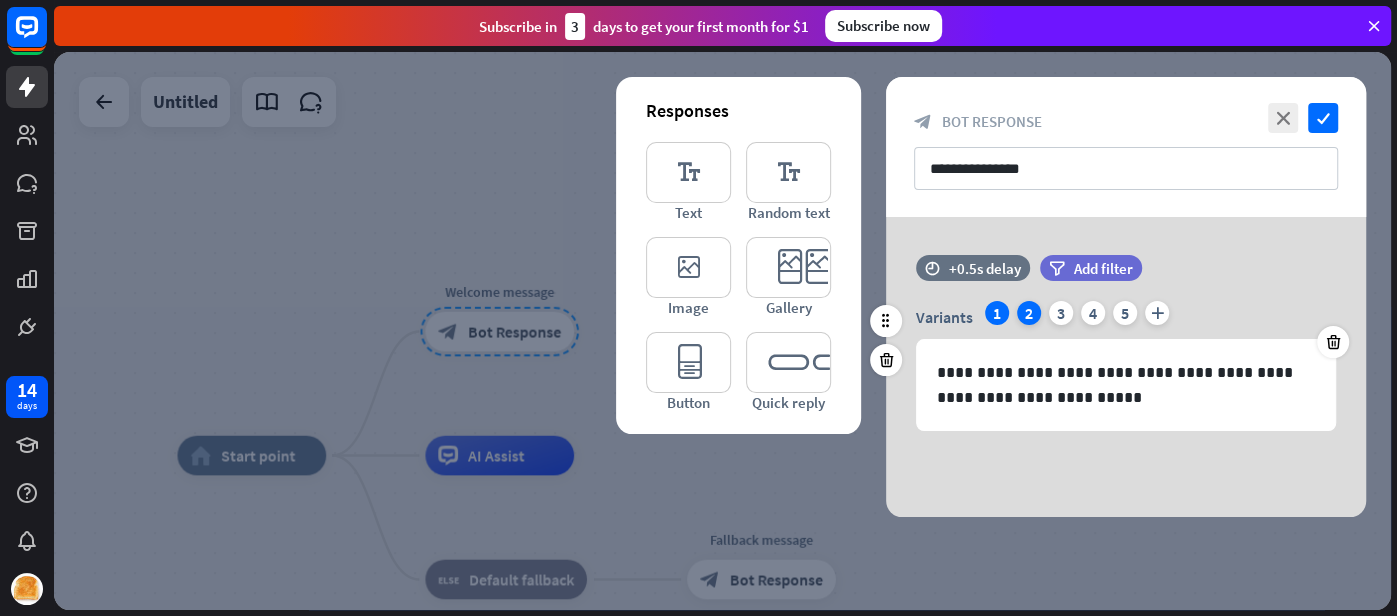 click on "2" at bounding box center [1029, 313] 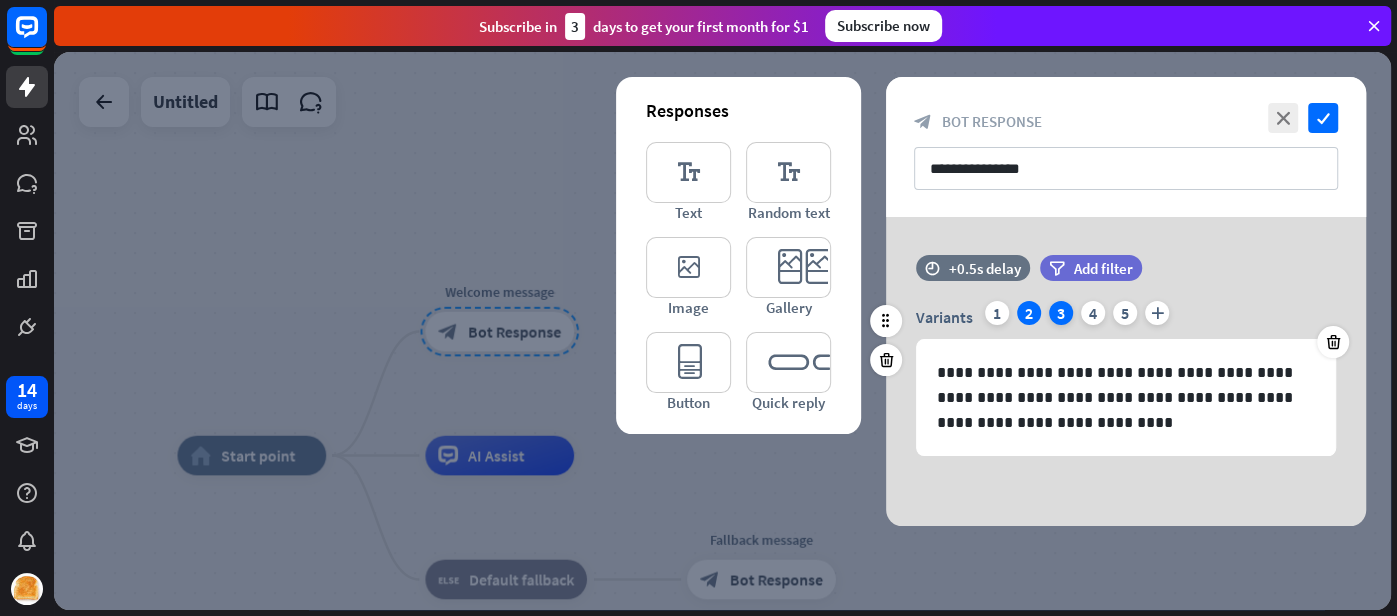 click on "3" at bounding box center [1061, 313] 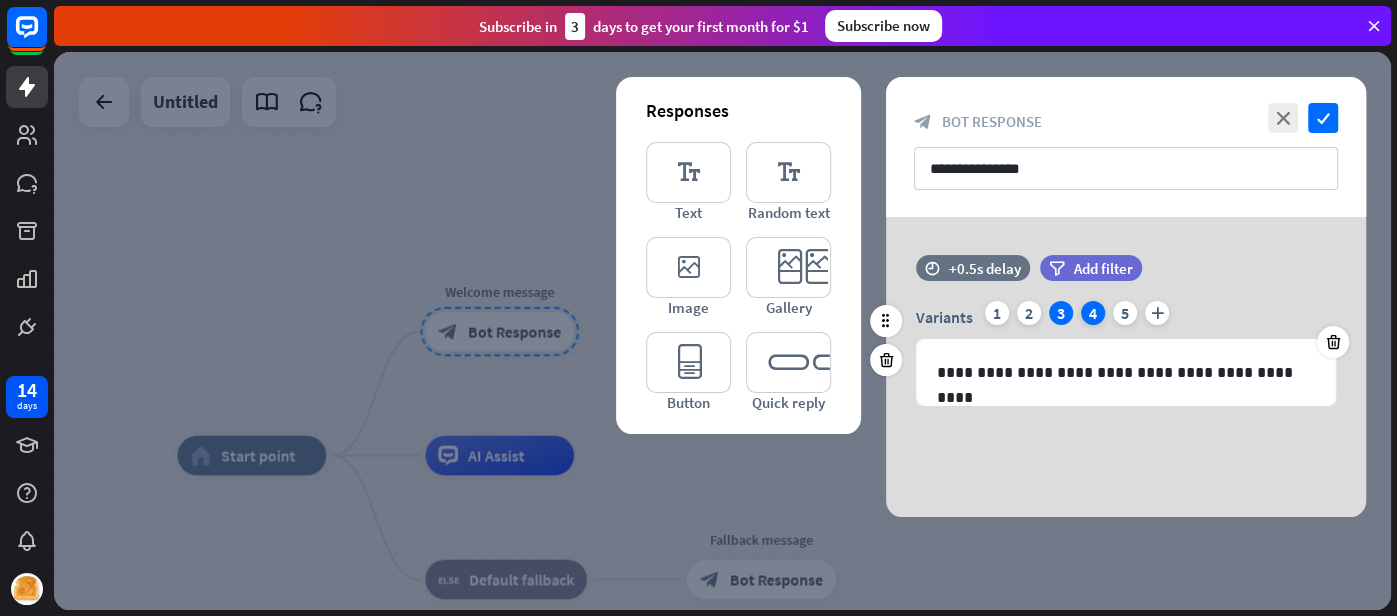 click on "4" at bounding box center [1093, 313] 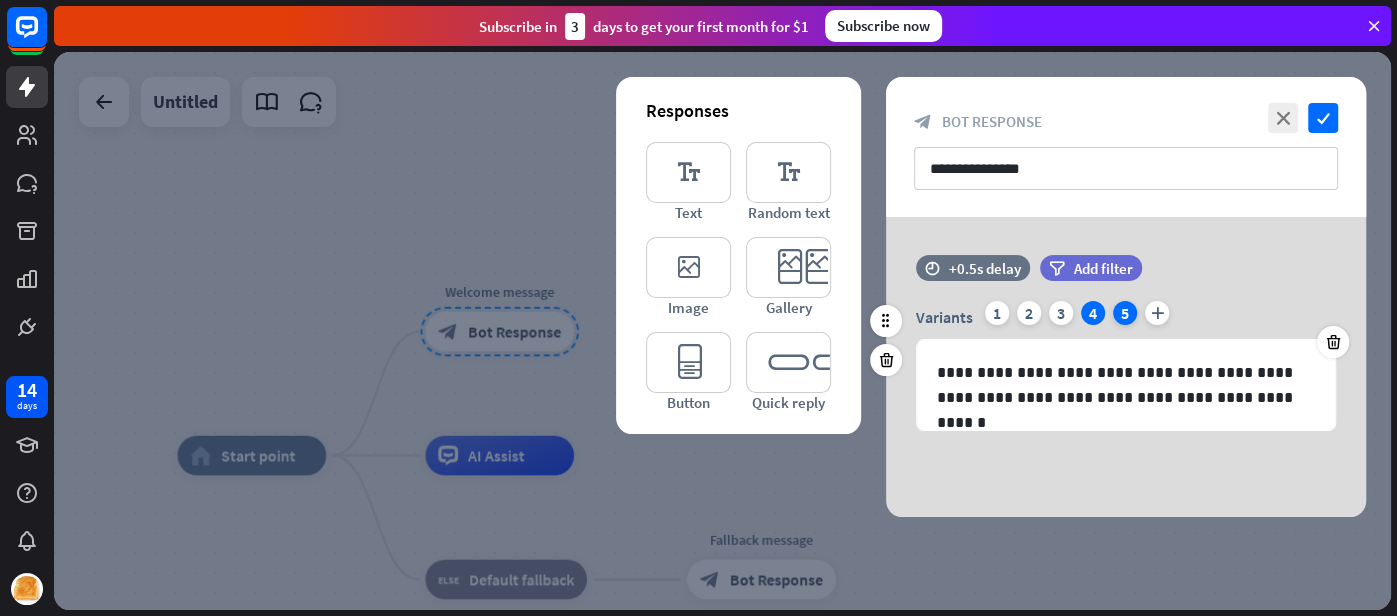 click on "5" at bounding box center (1125, 313) 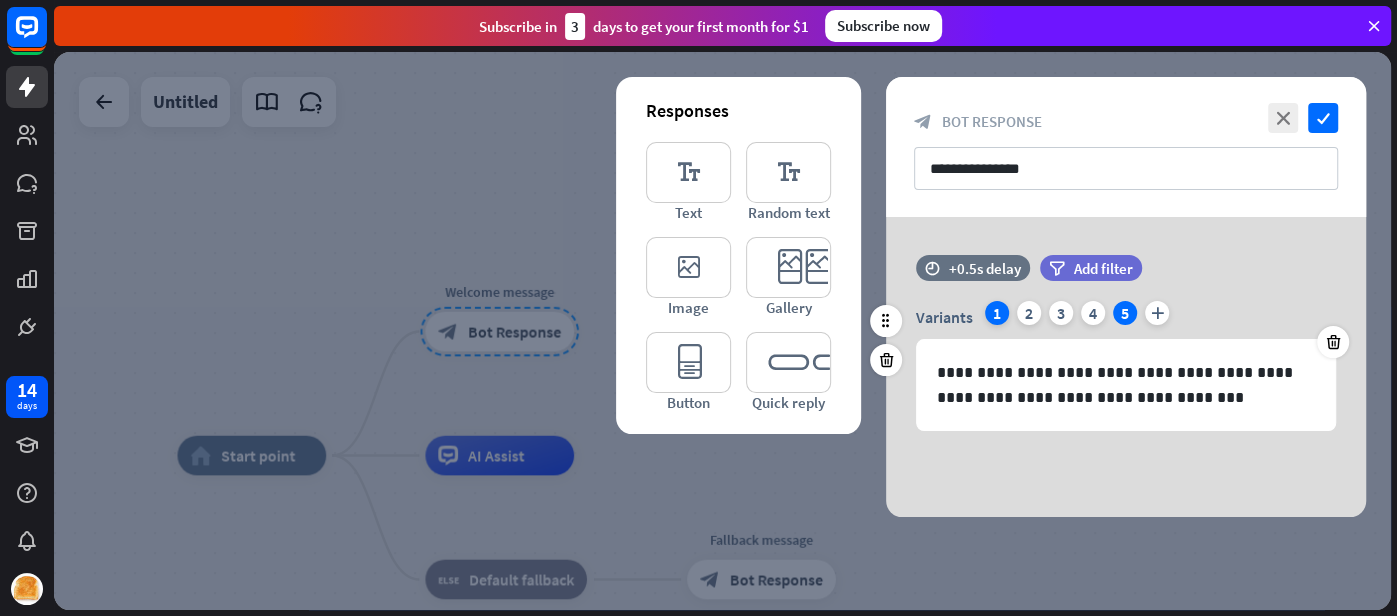 click on "1" at bounding box center (997, 313) 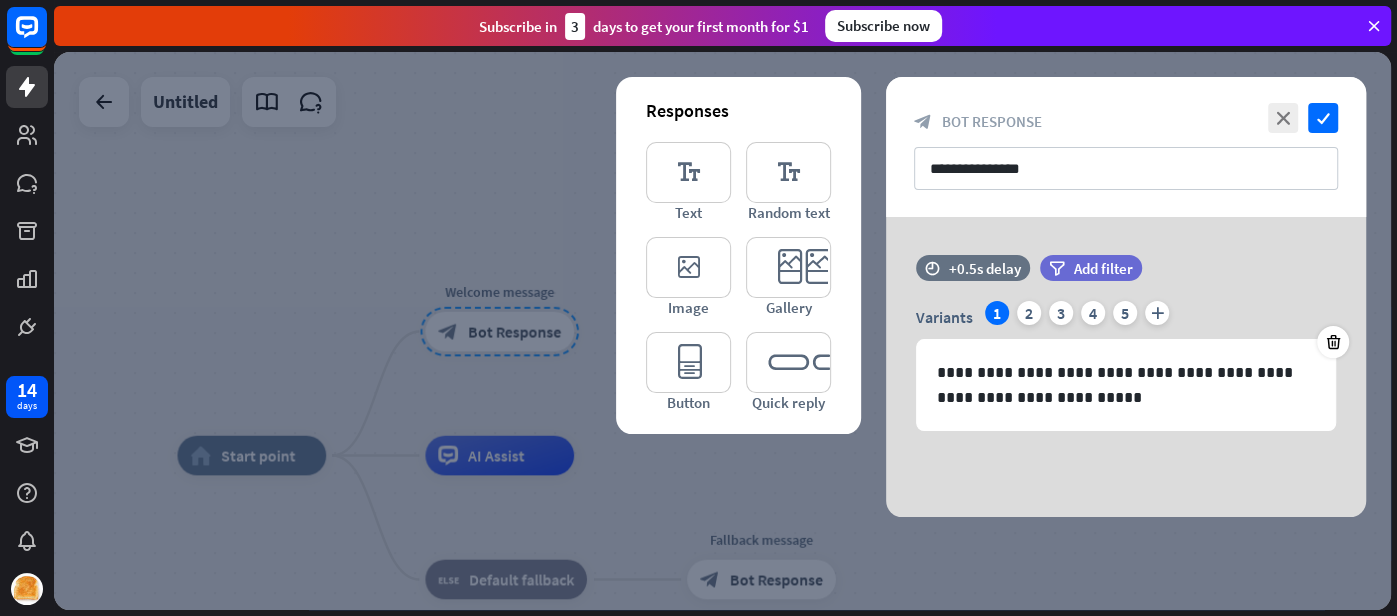 click at bounding box center [722, 331] 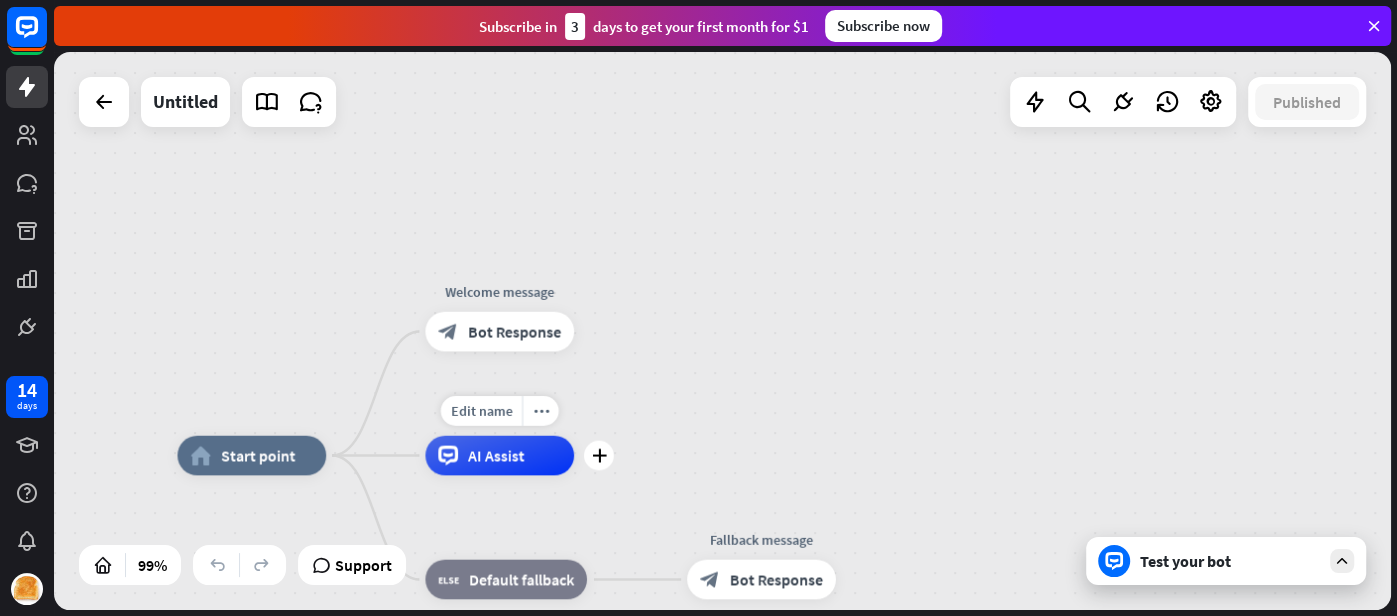 click on "AI Assist" at bounding box center (496, 456) 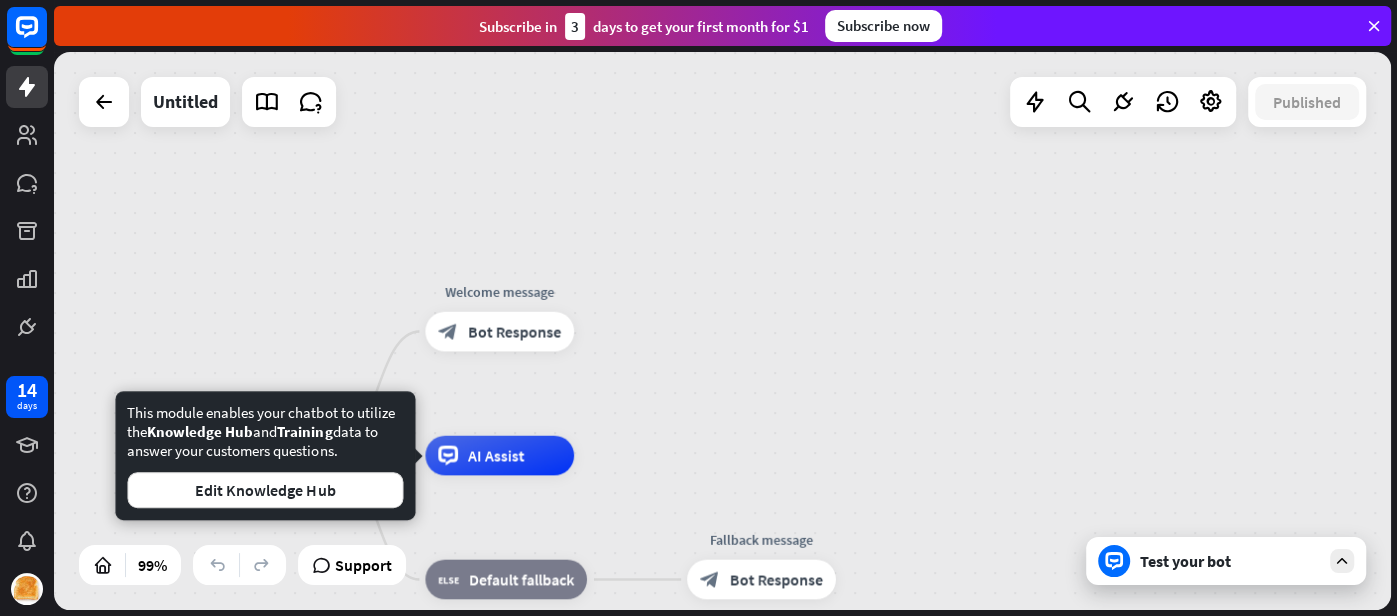 click on "home_2   Start point                 Welcome message   block_bot_response   Bot Response                     AI Assist                   block_fallback   Default fallback                 Fallback message   block_bot_response   Bot Response" at bounding box center [722, 331] 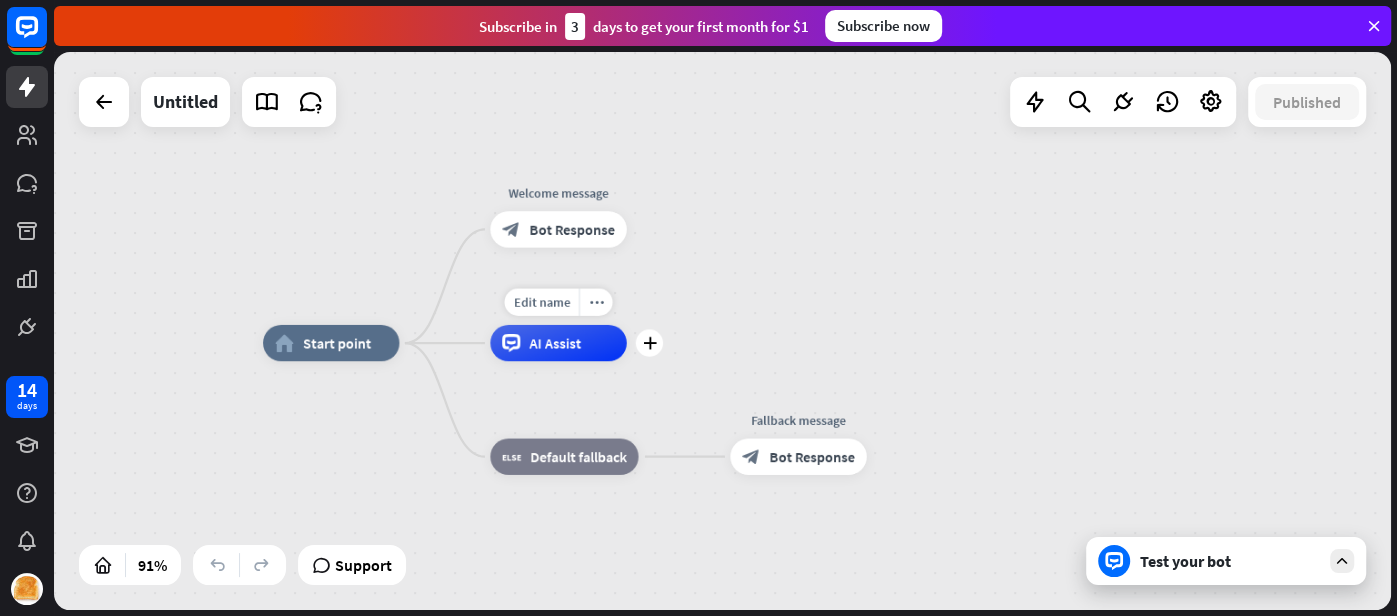 drag, startPoint x: 590, startPoint y: 415, endPoint x: 643, endPoint y: 315, distance: 113.17685 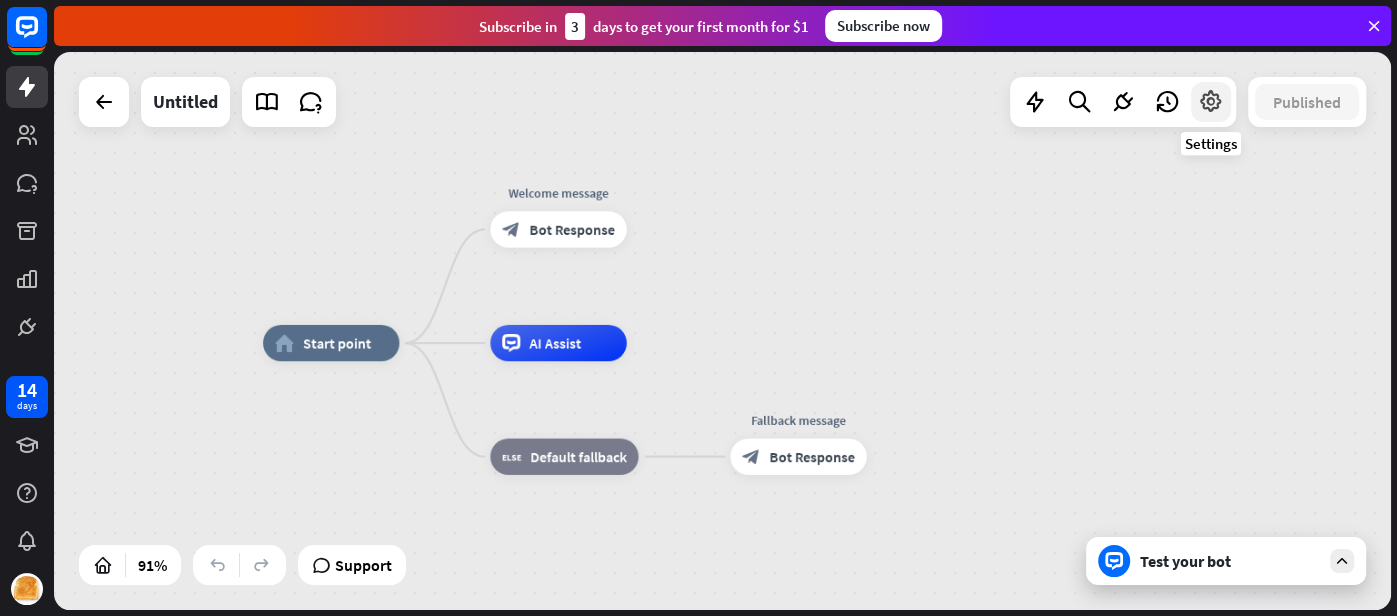 click at bounding box center (1211, 102) 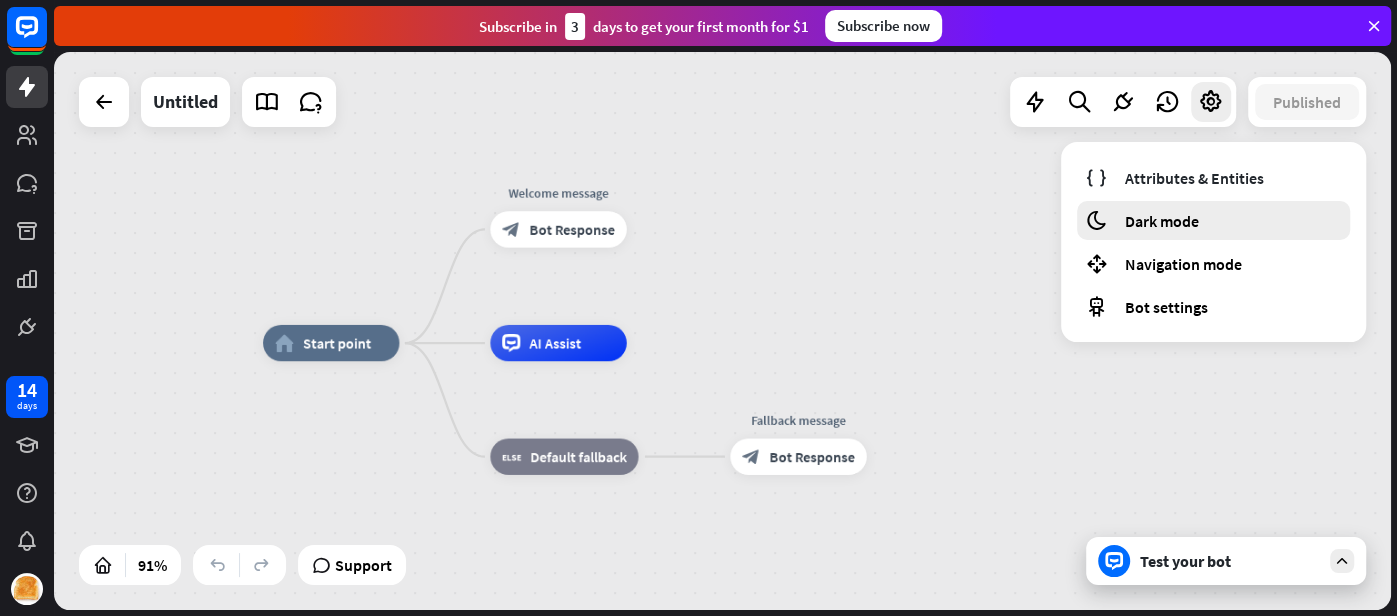 click on "Dark mode" at bounding box center [1162, 221] 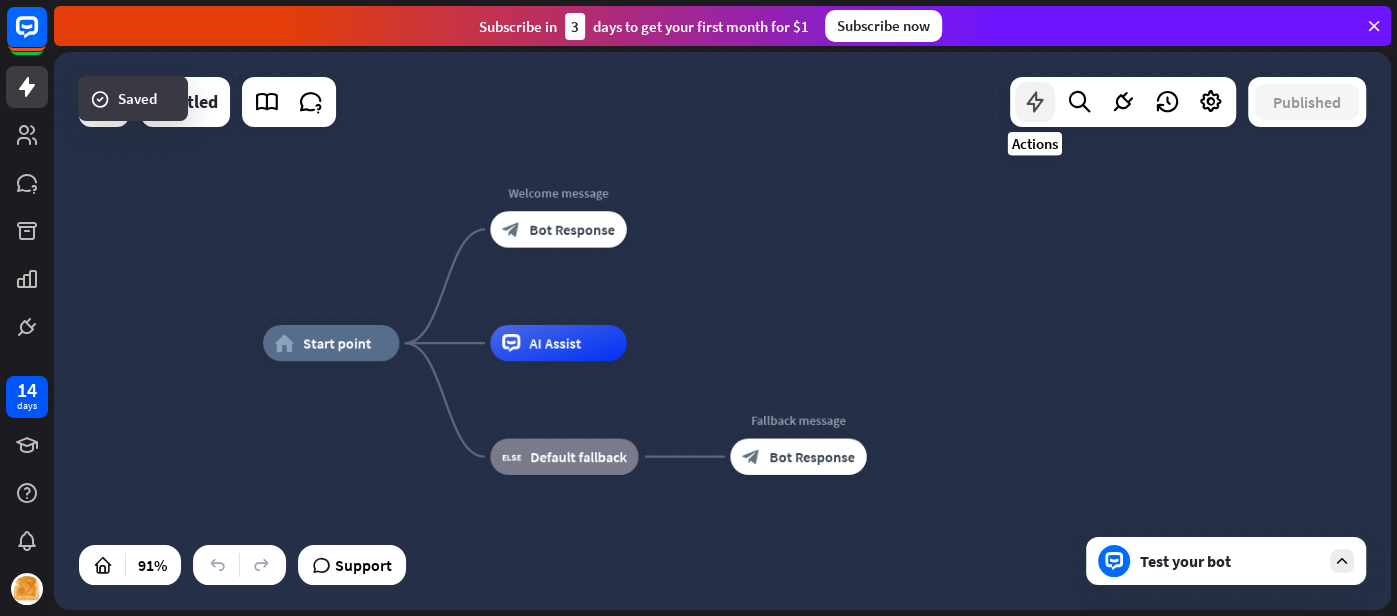 click at bounding box center (1035, 102) 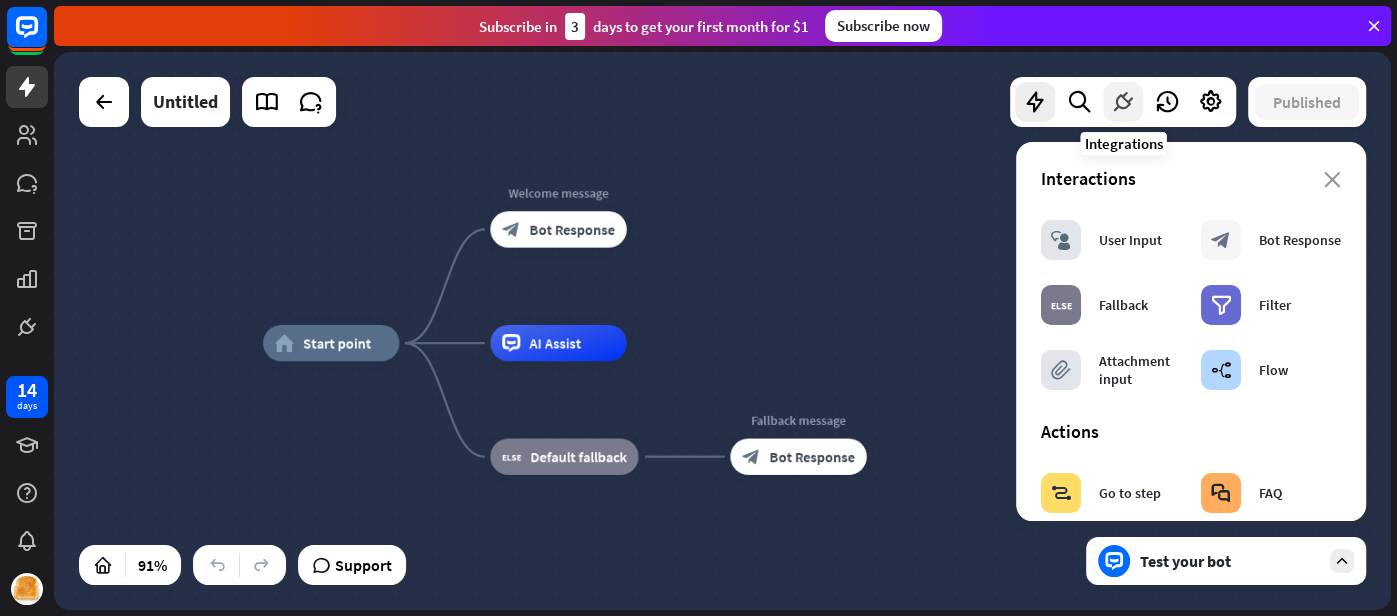 click at bounding box center (1123, 102) 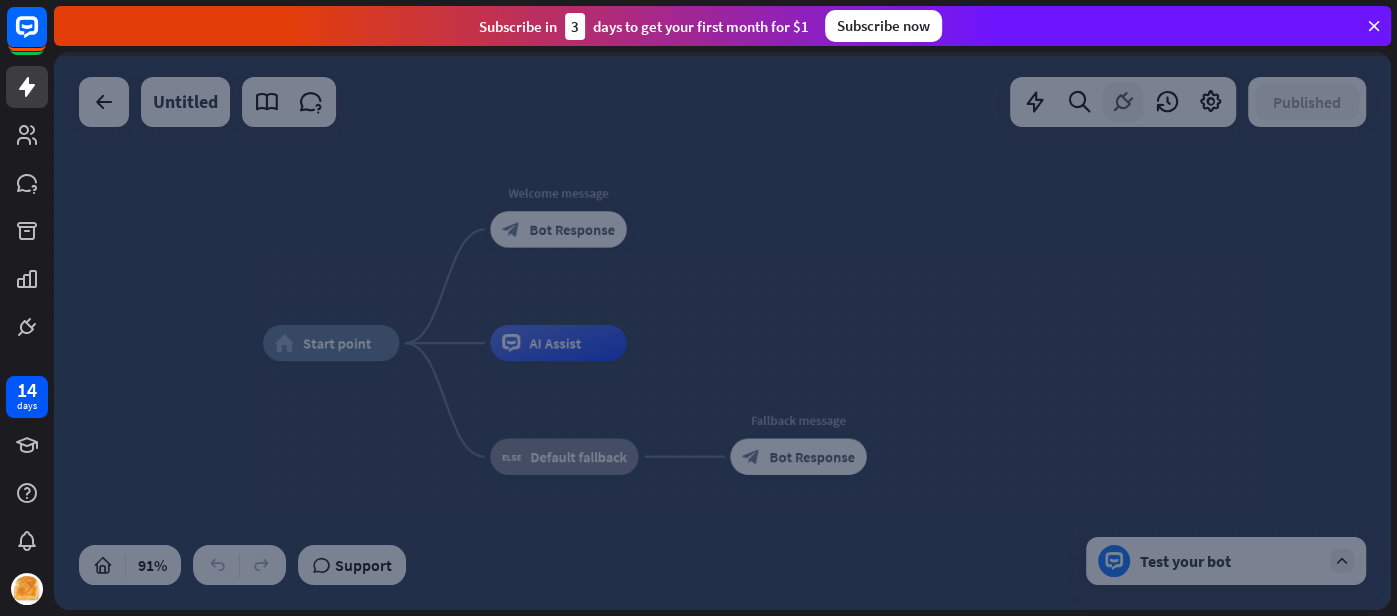 click at bounding box center [722, 331] 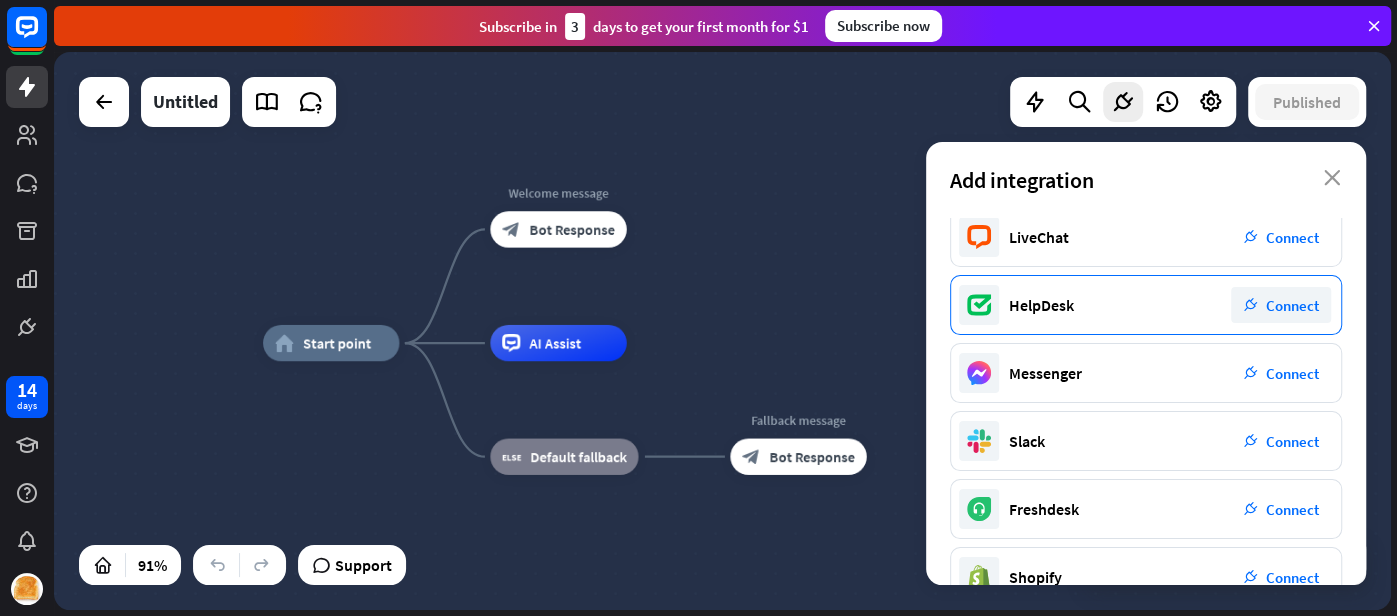 scroll, scrollTop: 0, scrollLeft: 0, axis: both 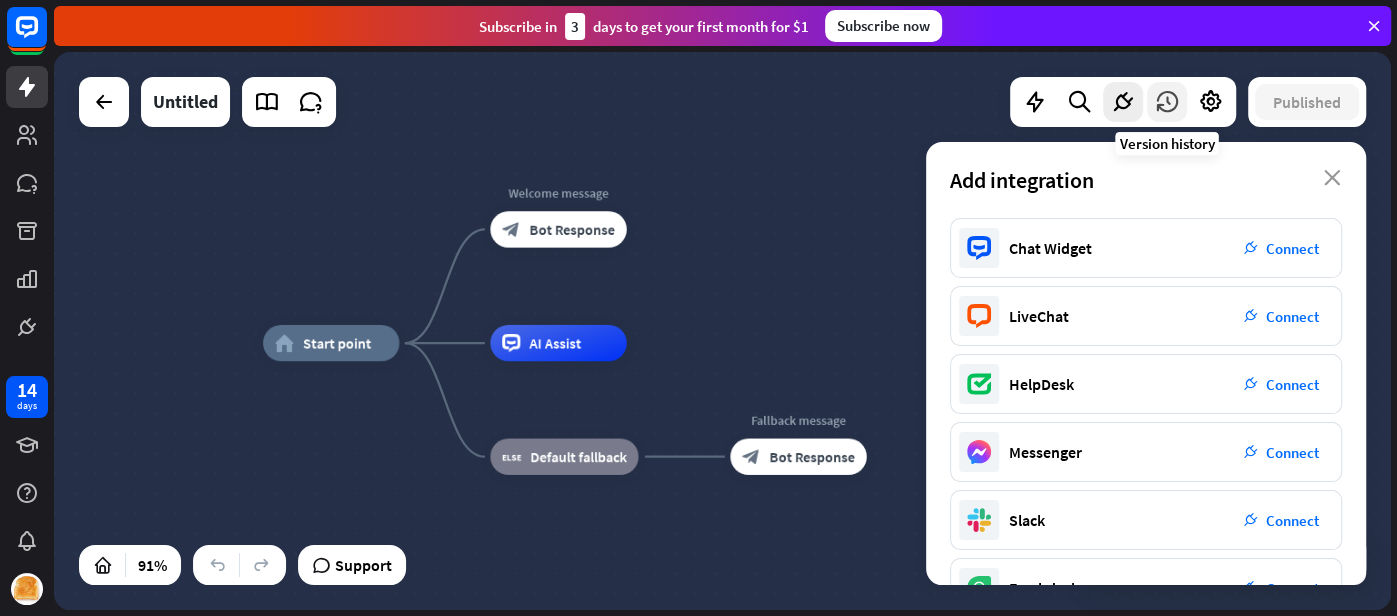 click at bounding box center [1167, 102] 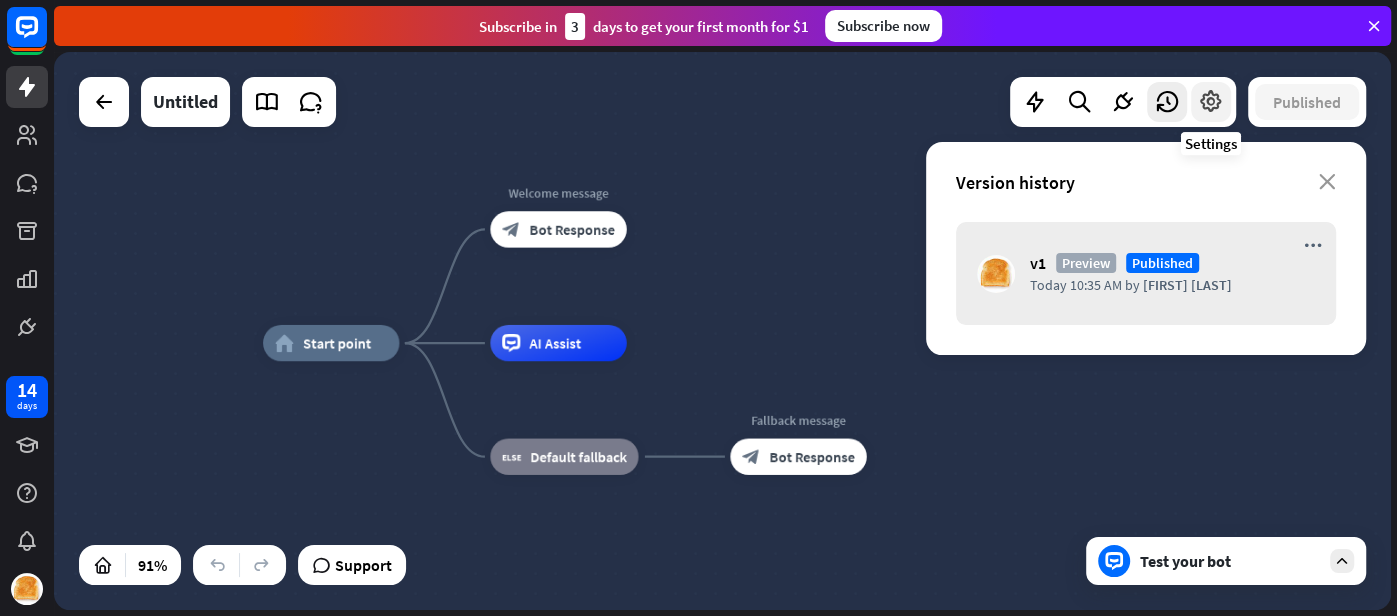 click at bounding box center [1211, 102] 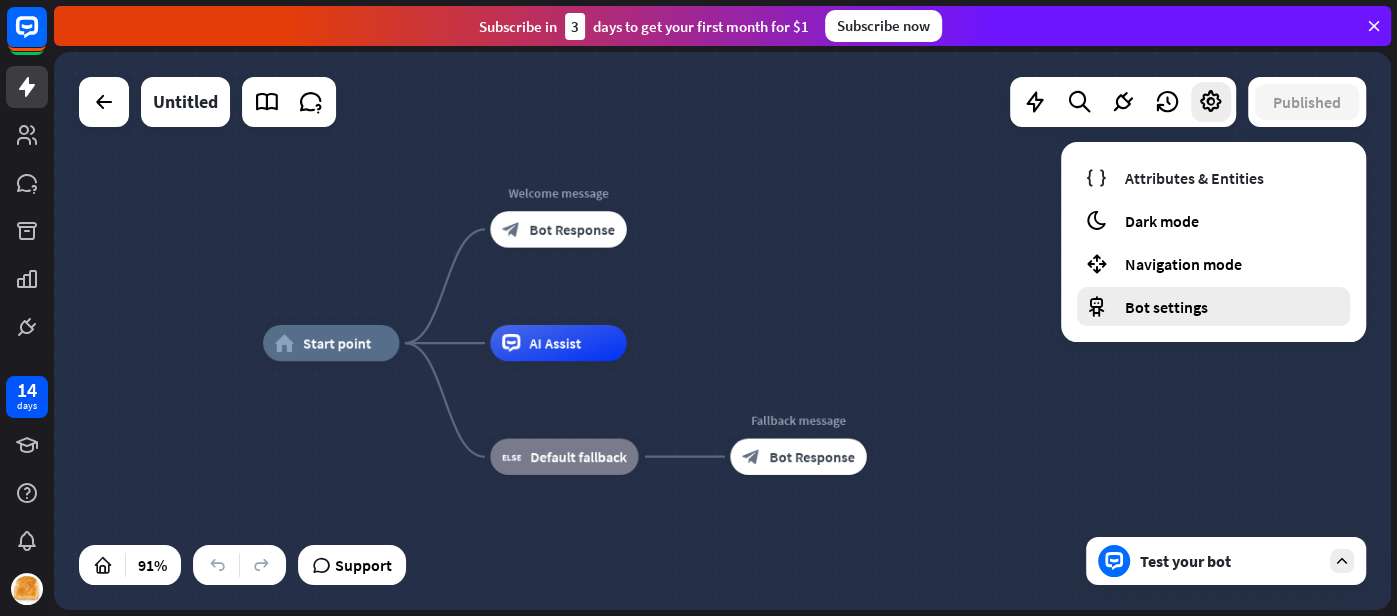click on "Bot settings" at bounding box center (1166, 307) 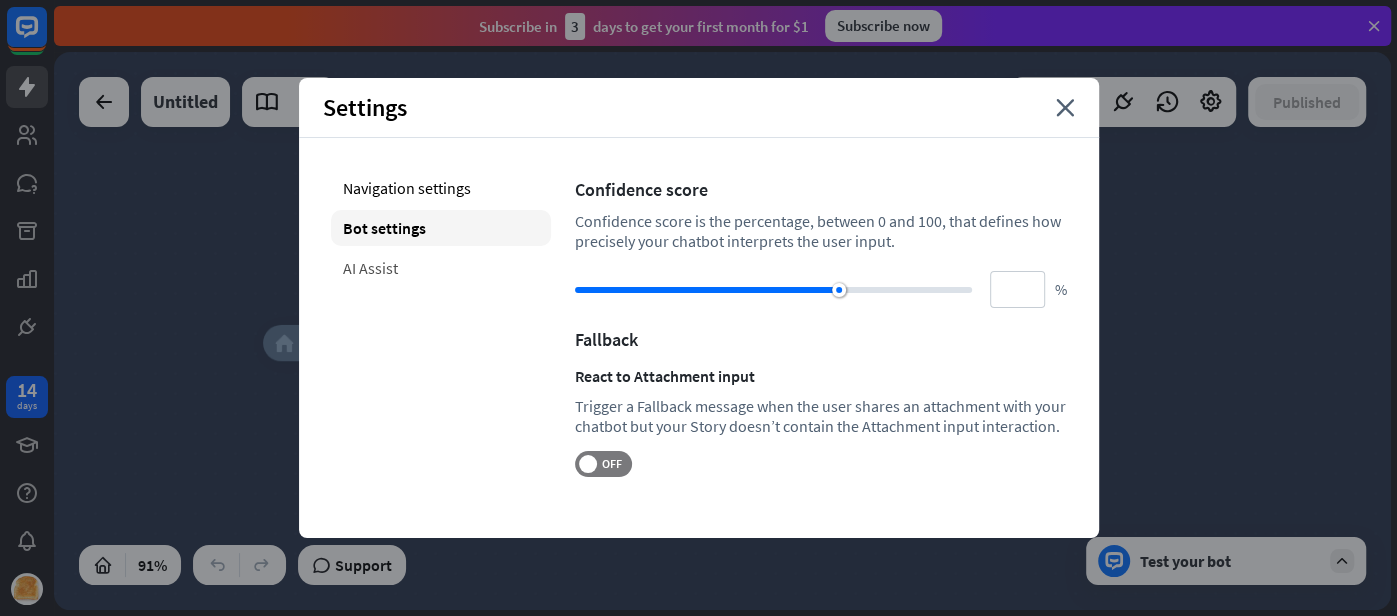 click on "AI Assist" at bounding box center [441, 268] 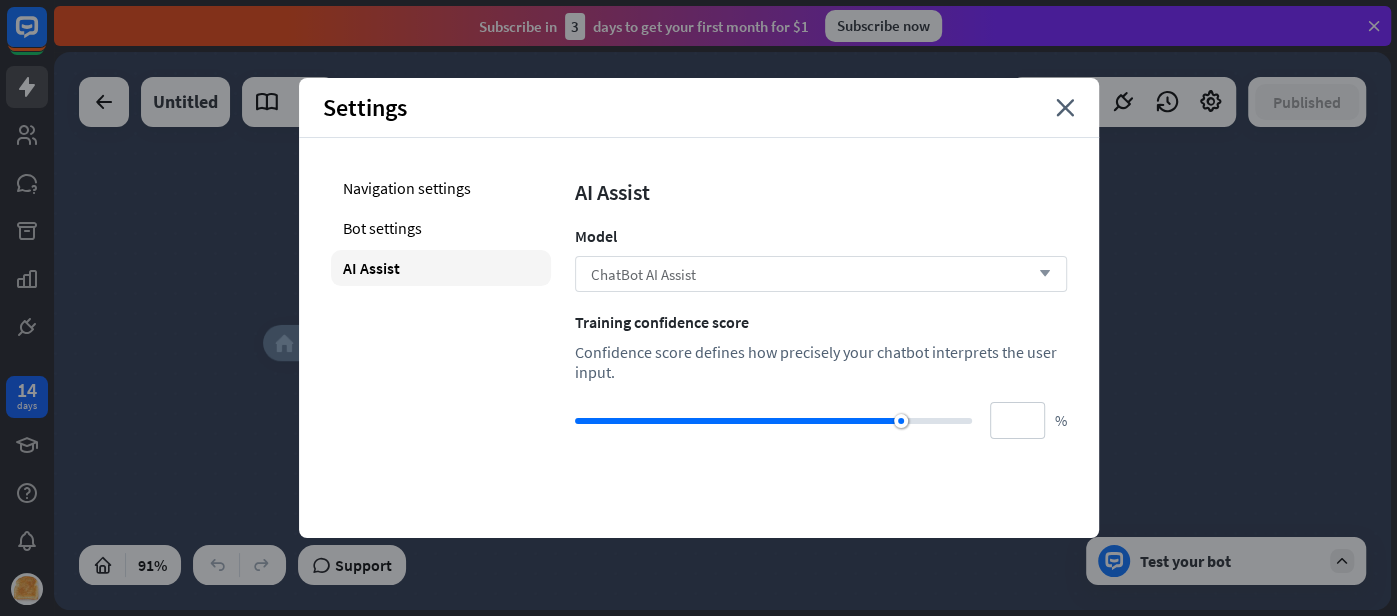 click on "ChatBot AI Assist
arrow_down" at bounding box center (821, 274) 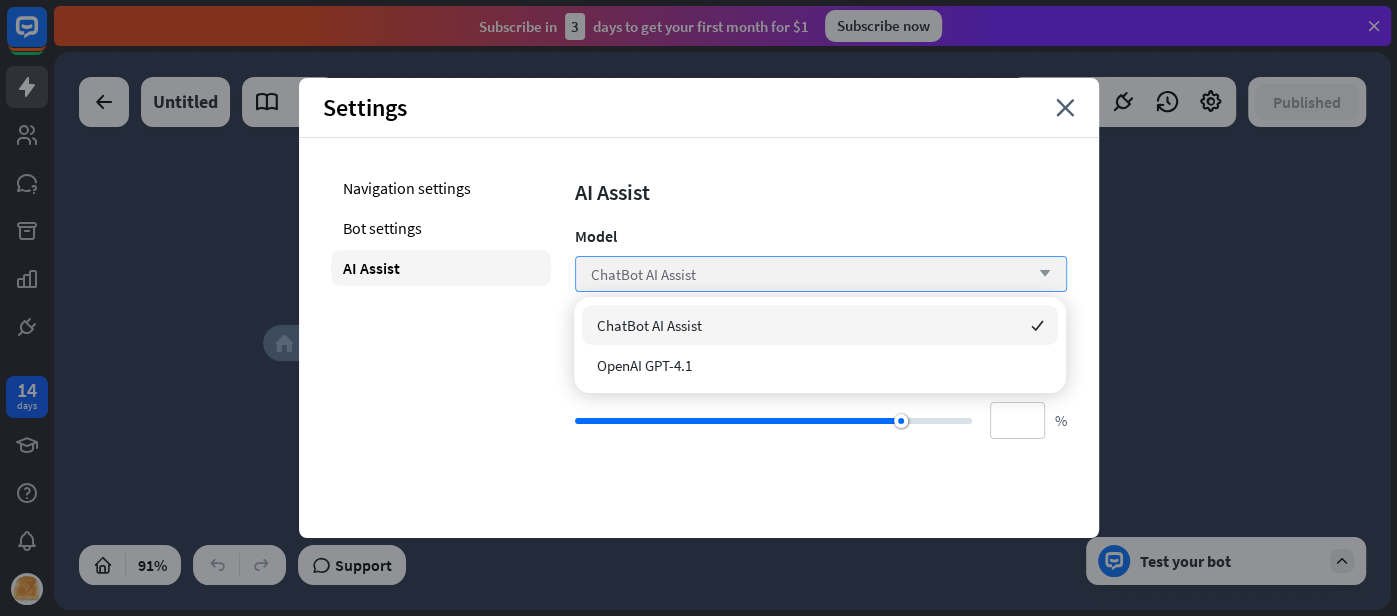 click on "ChatBot AI Assist
arrow_down" at bounding box center (821, 274) 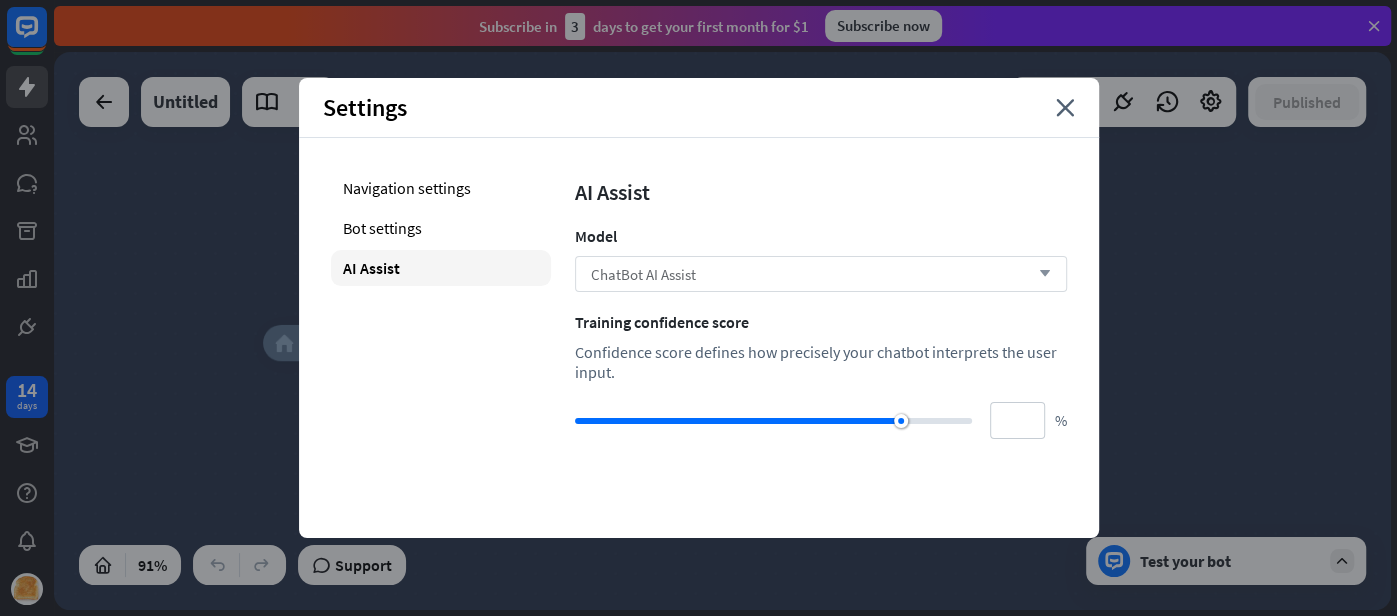 click on "ChatBot AI Assist
arrow_down" at bounding box center (821, 274) 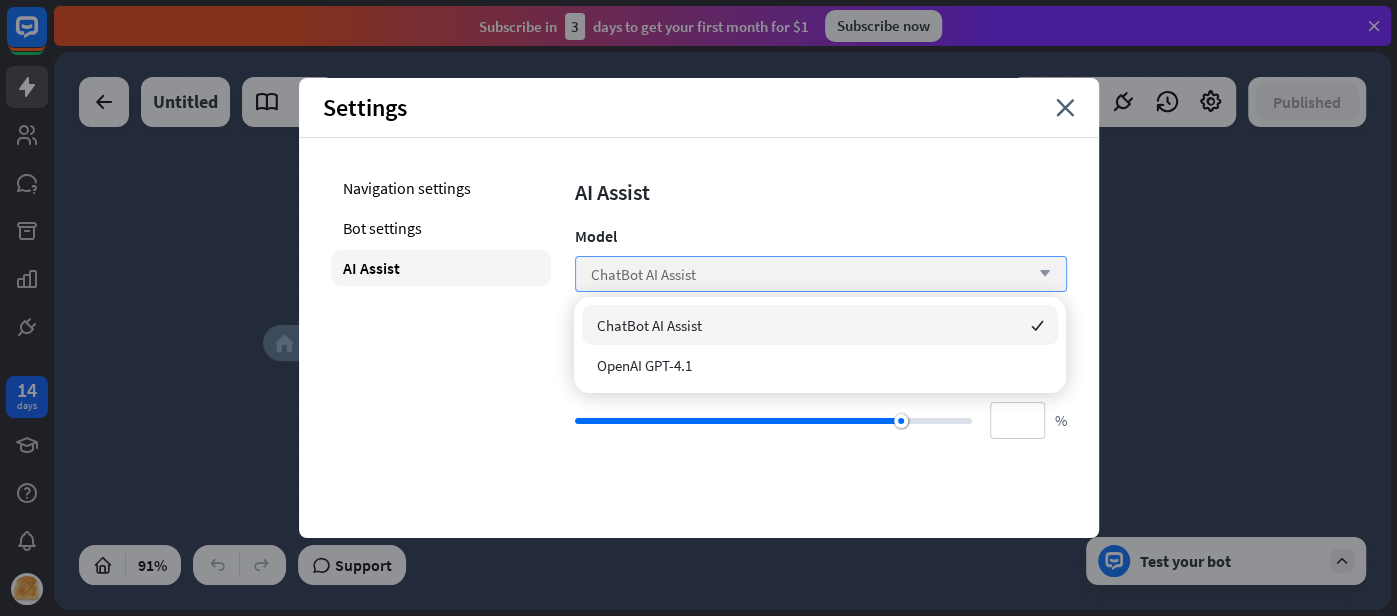 click on "ChatBot AI Assist
arrow_down" at bounding box center [821, 274] 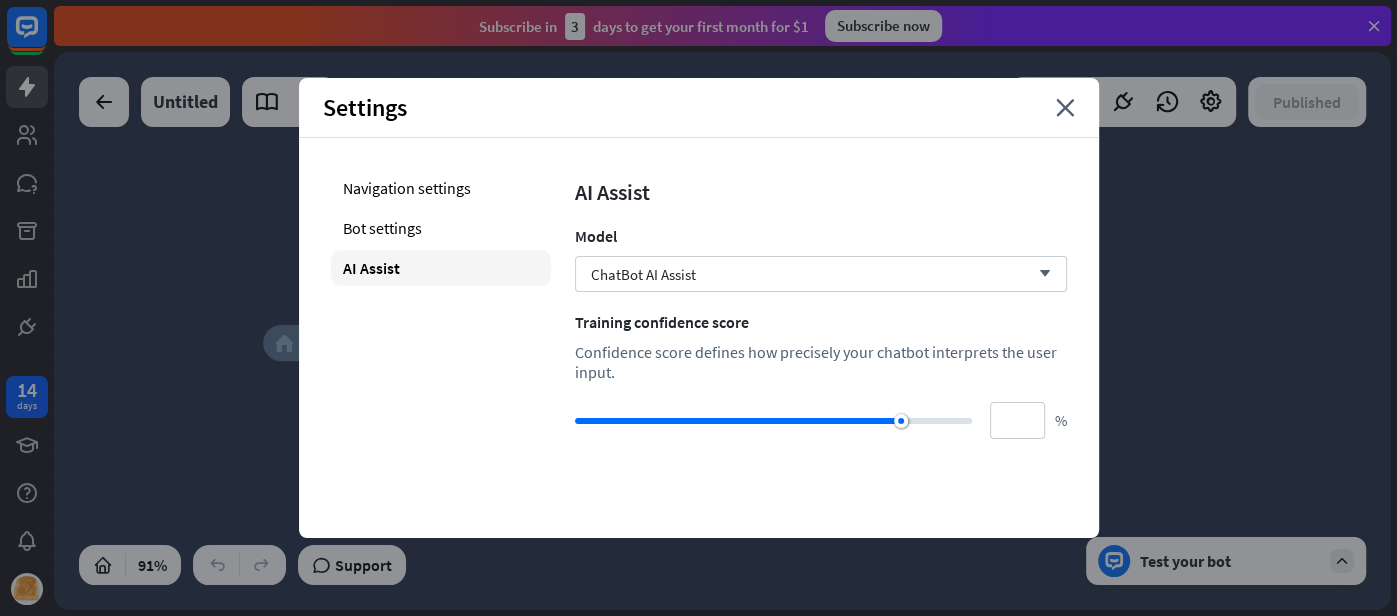 click on "Confidence score defines how precisely your
chatbot interprets the user input." at bounding box center [821, 362] 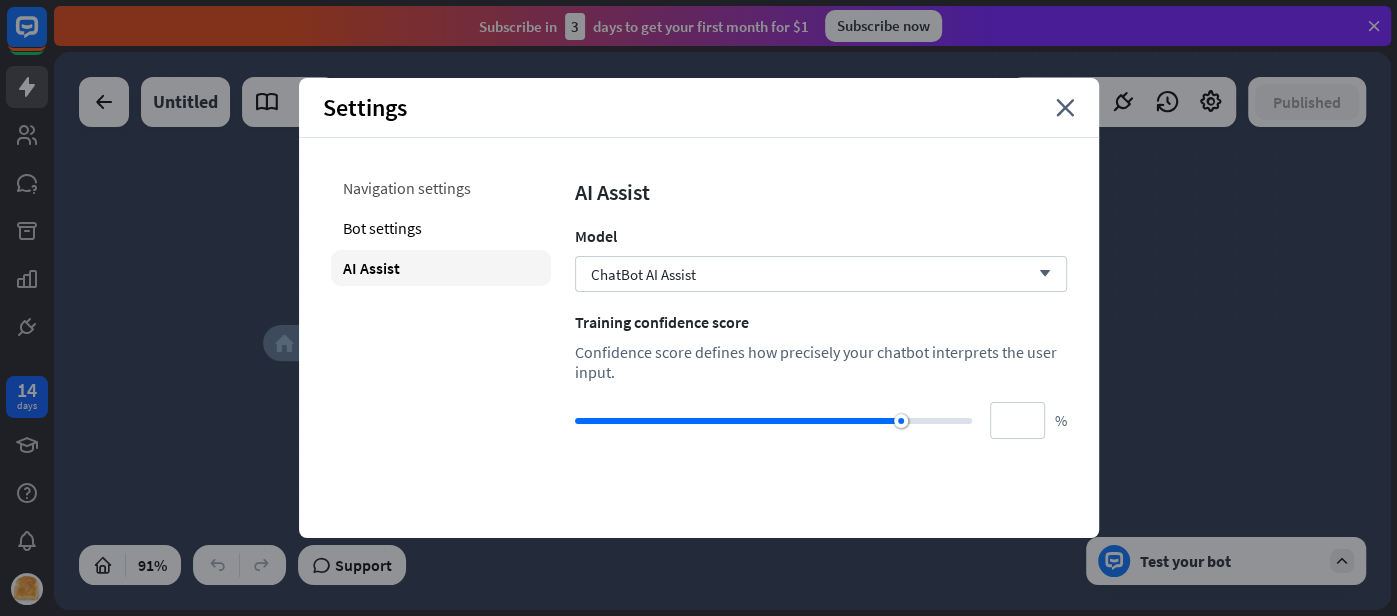 click on "Navigation settings" at bounding box center [441, 188] 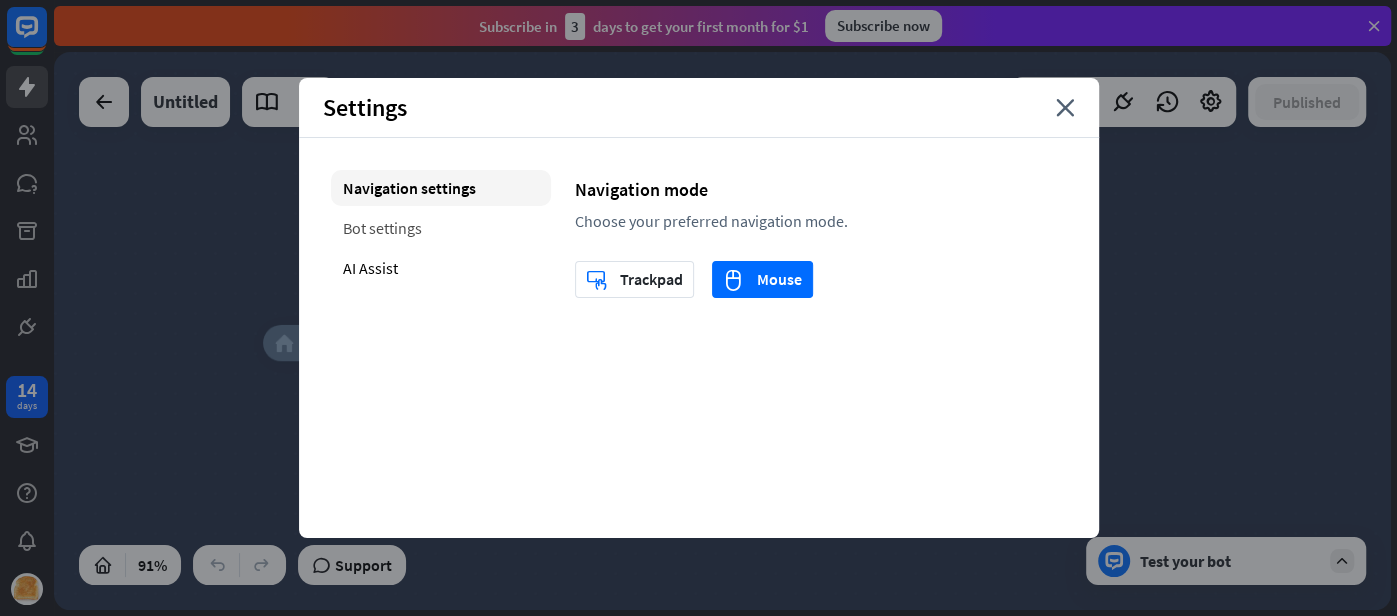 click on "Bot settings" at bounding box center [441, 228] 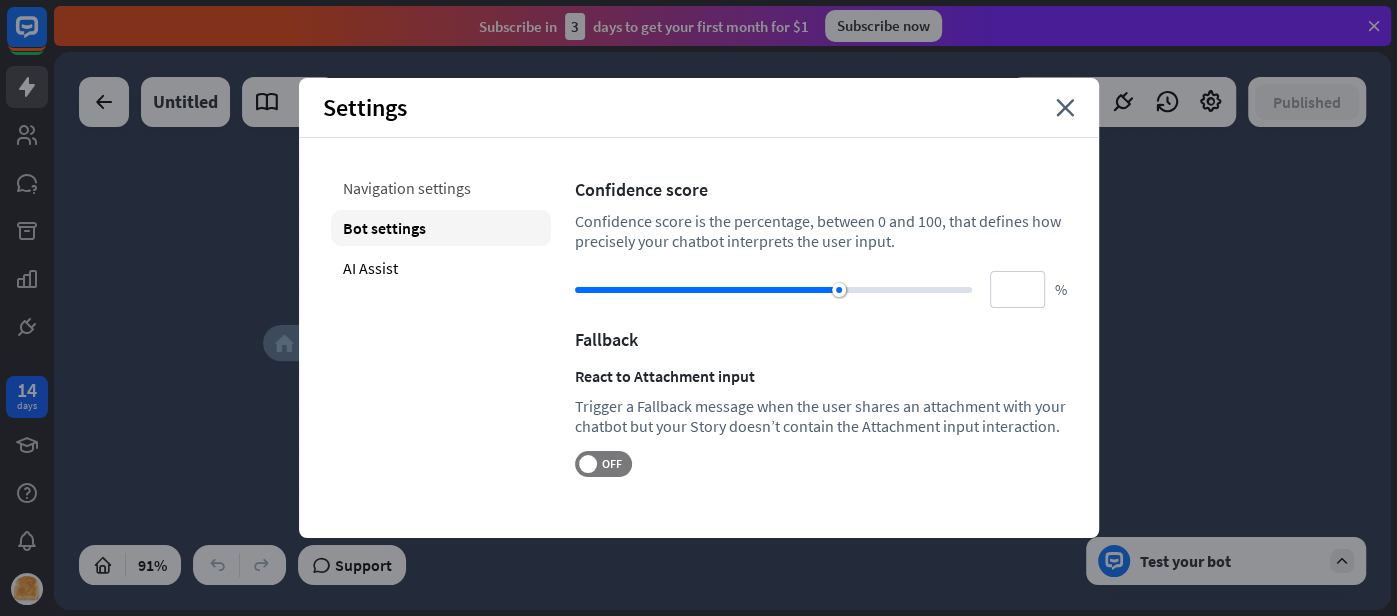 click on "Navigation settings" at bounding box center [441, 188] 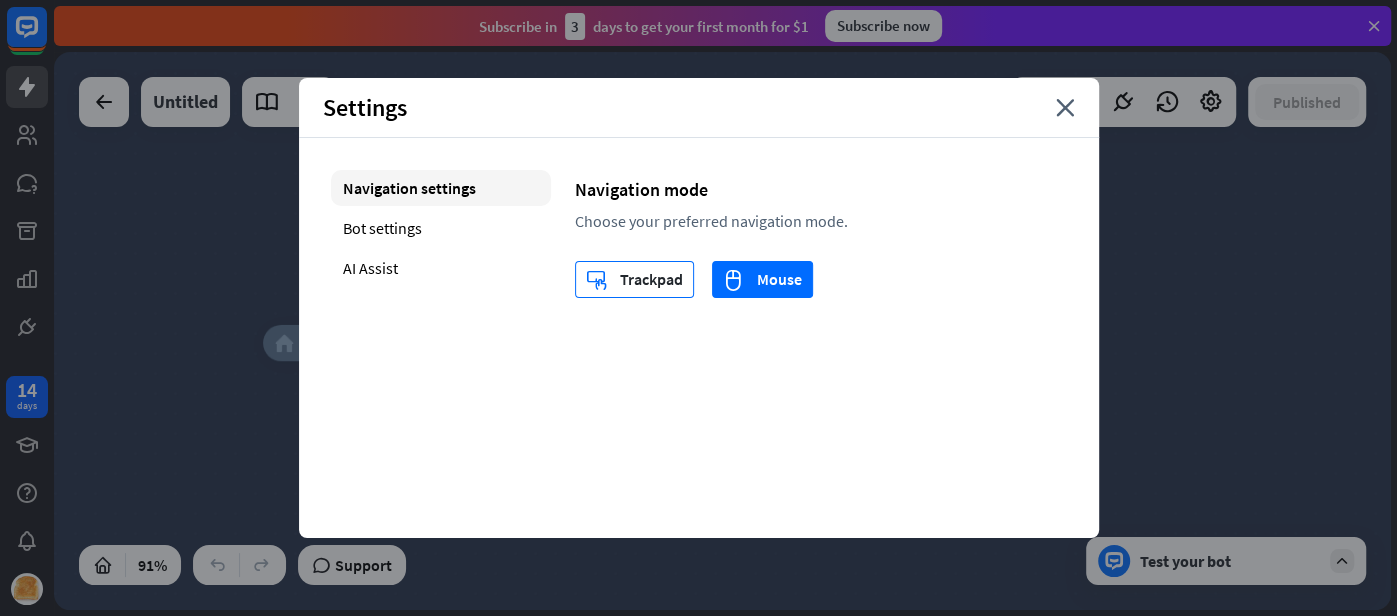 click on "trackpad
Trackpad" at bounding box center [634, 279] 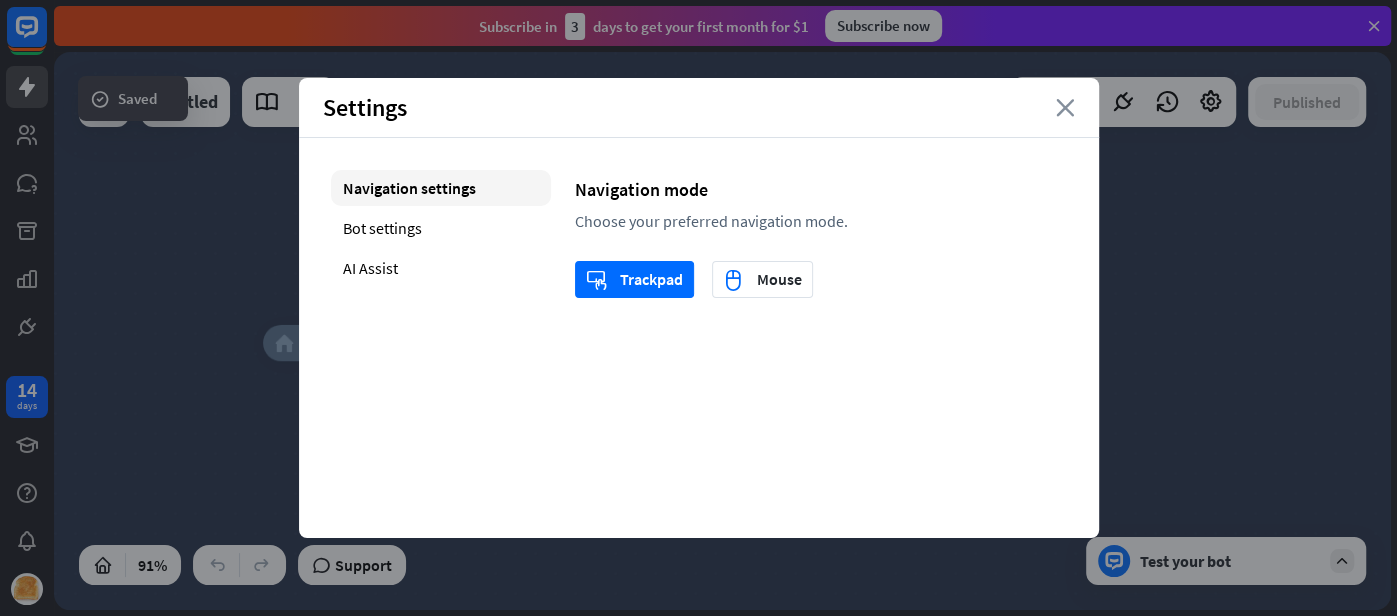 click on "close" at bounding box center (1065, 108) 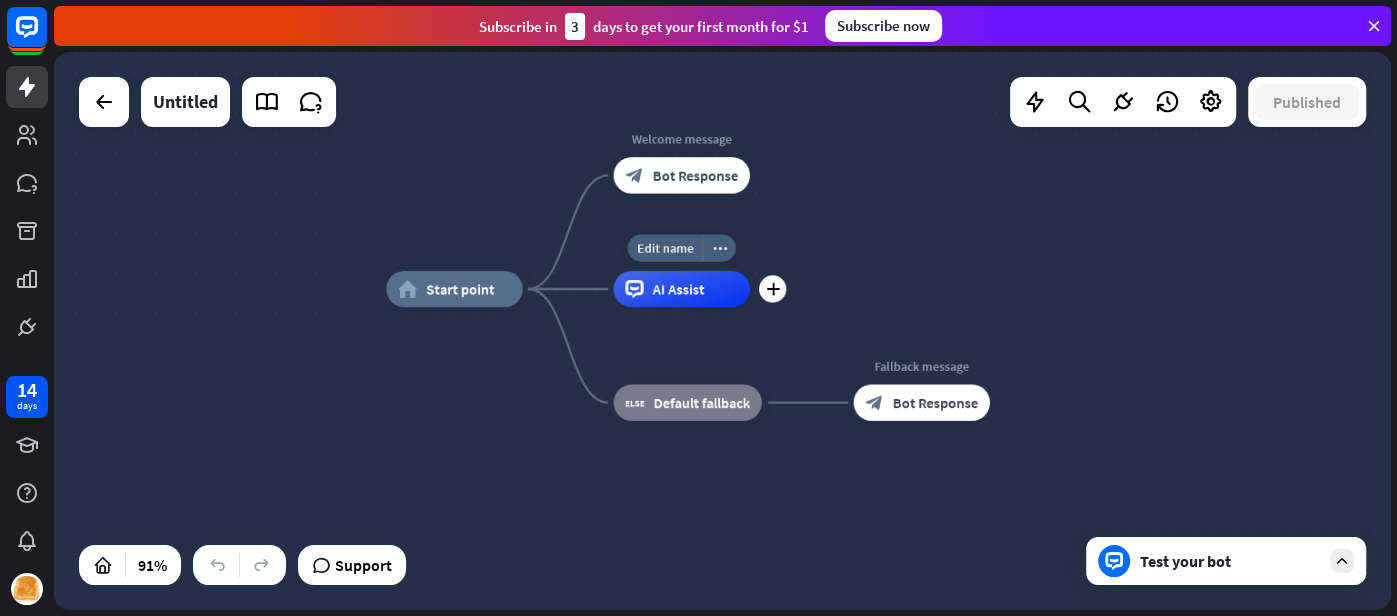 click on "AI Assist" at bounding box center (679, 289) 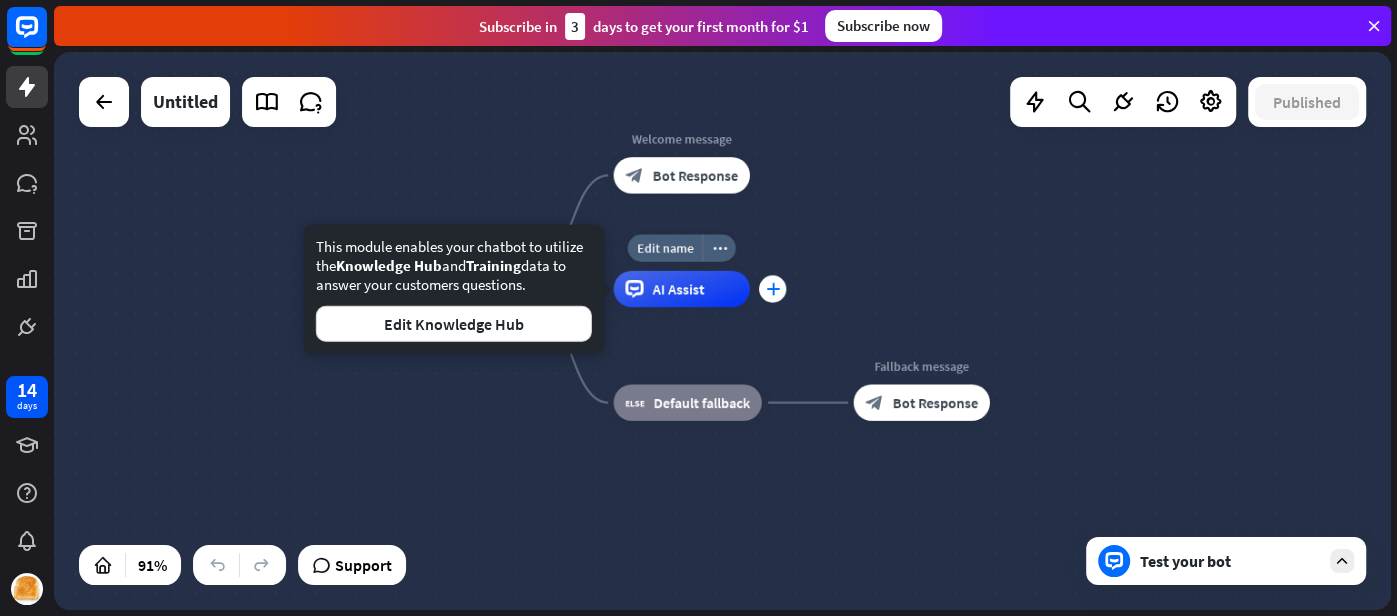 click on "plus" at bounding box center (773, 289) 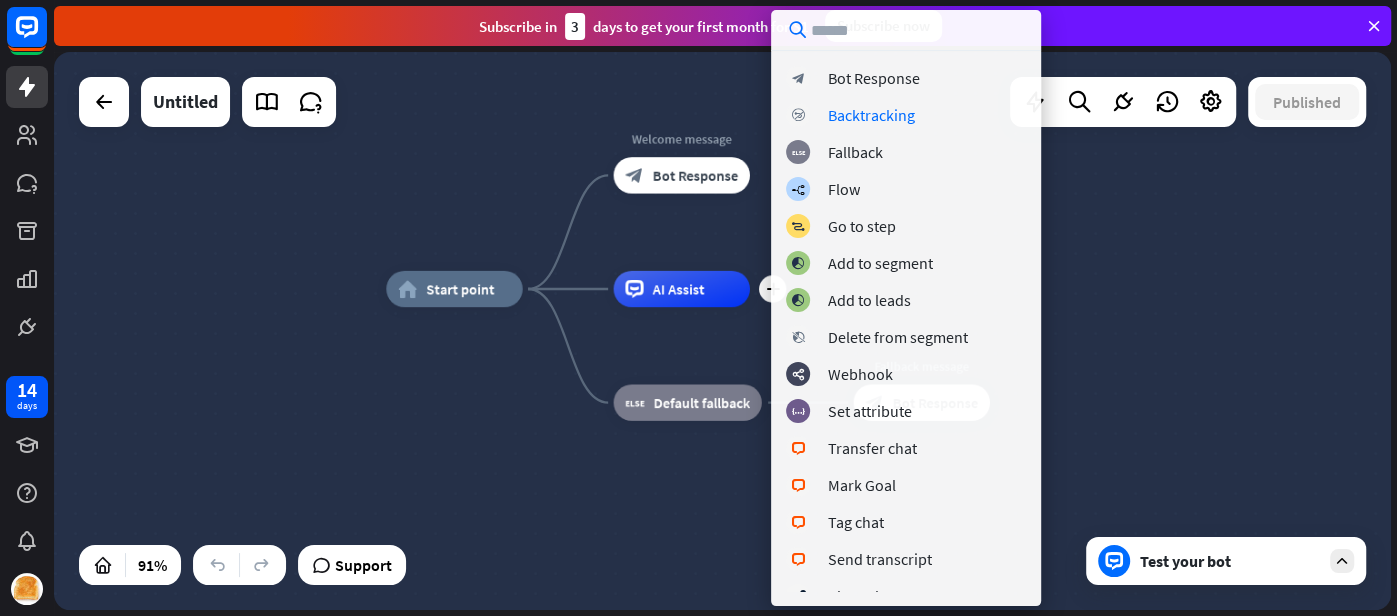 click on "home_2   Start point                 Welcome message   block_bot_response   Bot Response               plus       AI Assist                   block_fallback   Default fallback                 Fallback message   block_bot_response   Bot Response" at bounding box center [722, 331] 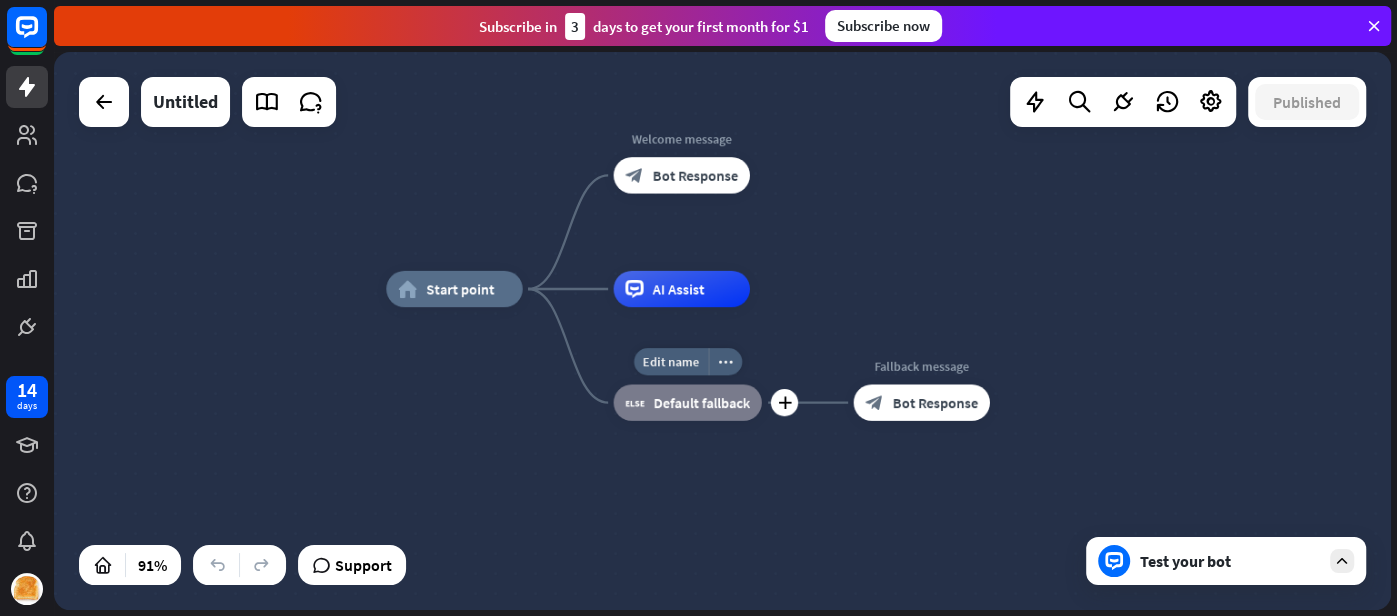 click on "Default fallback" at bounding box center (701, 402) 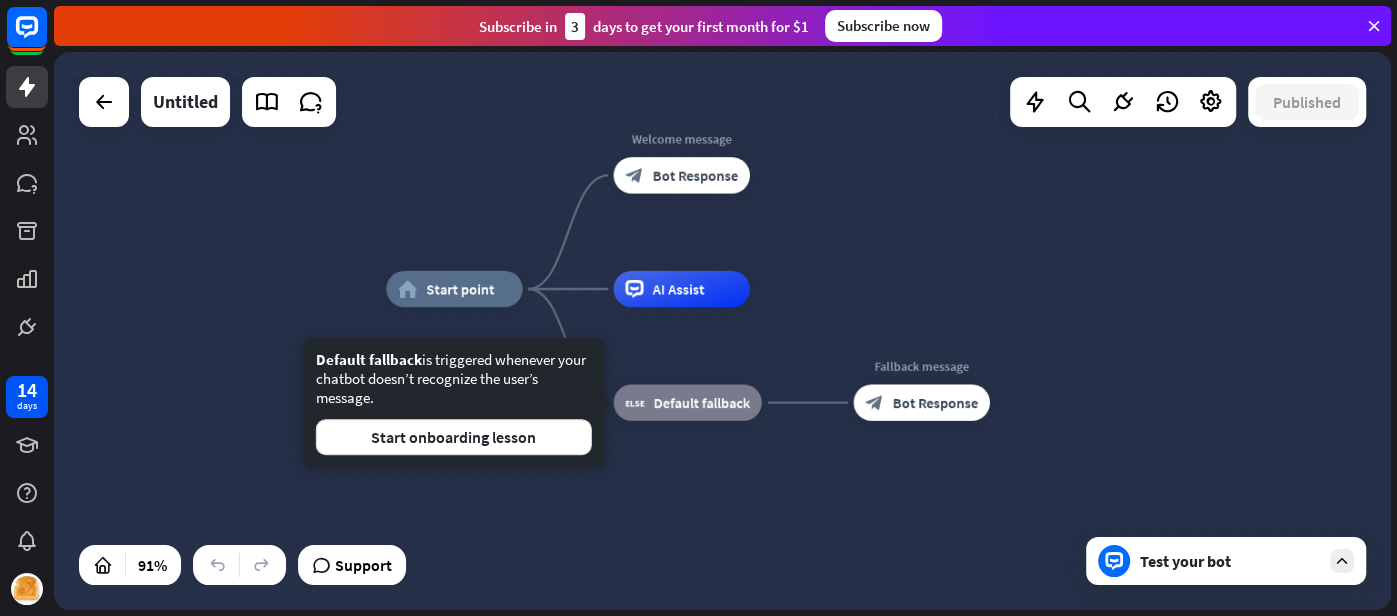 click on "home_2   Start point                 Welcome message   block_bot_response   Bot Response                     AI Assist                   block_fallback   Default fallback                 Fallback message   block_bot_response   Bot Response" at bounding box center (722, 331) 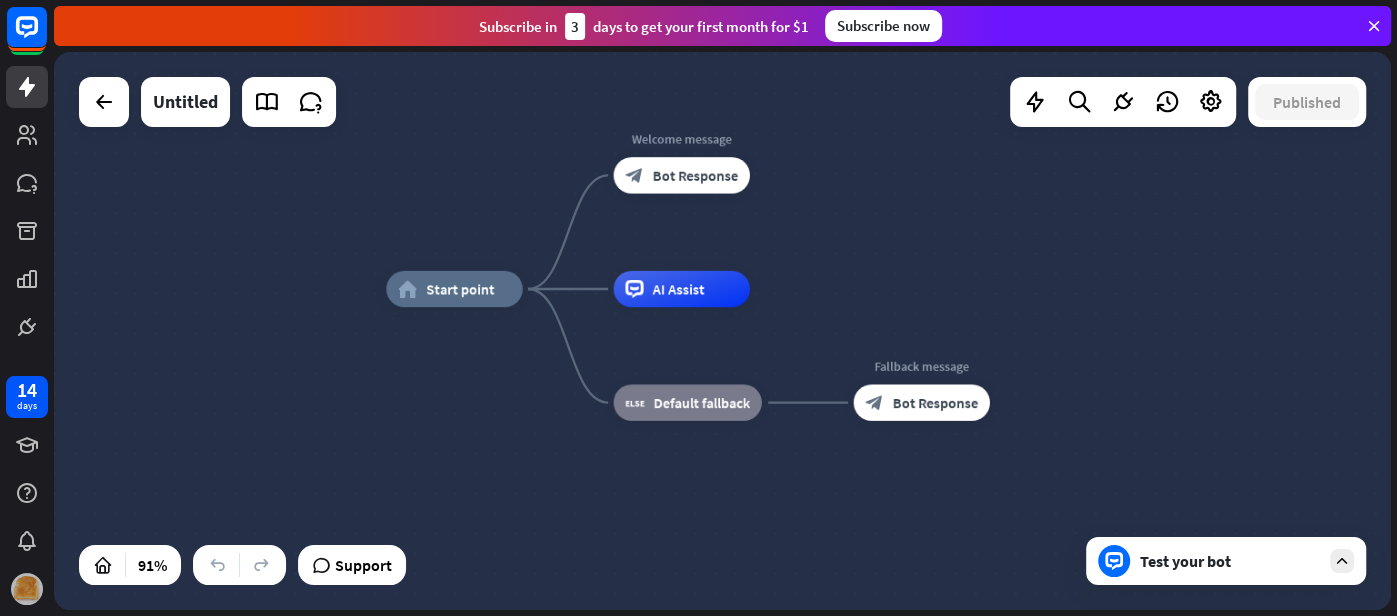 click at bounding box center (27, 589) 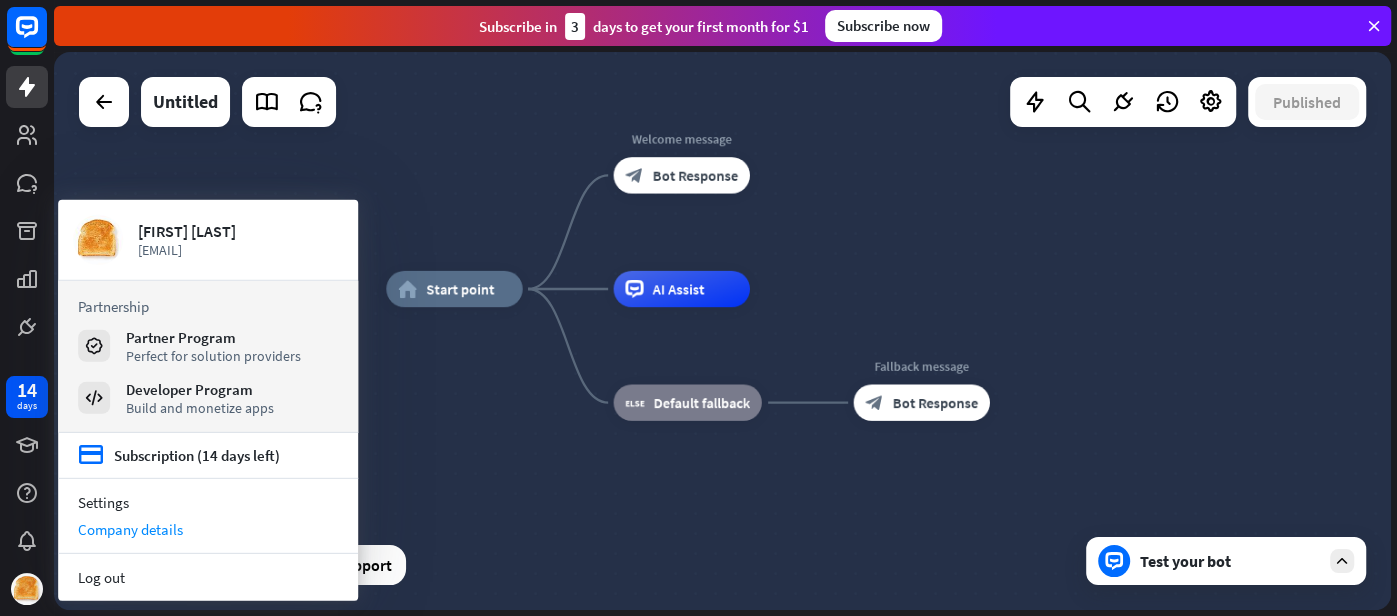 click on "Company details" at bounding box center [208, 529] 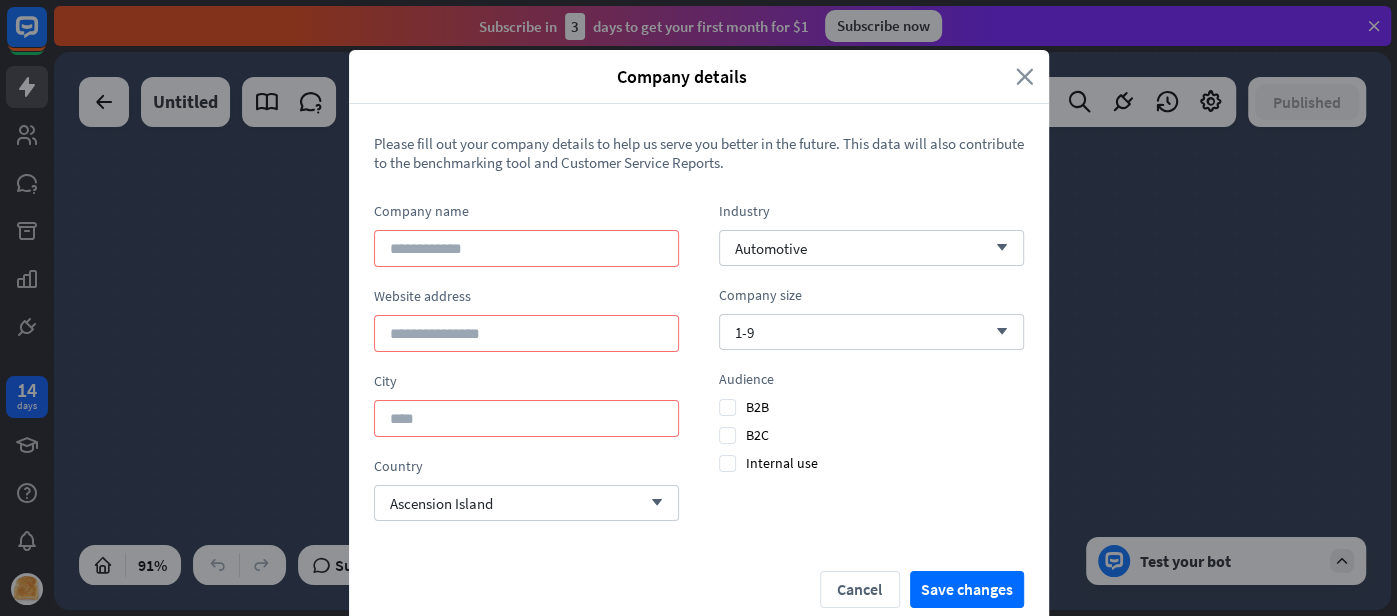 click on "close" at bounding box center (1025, 76) 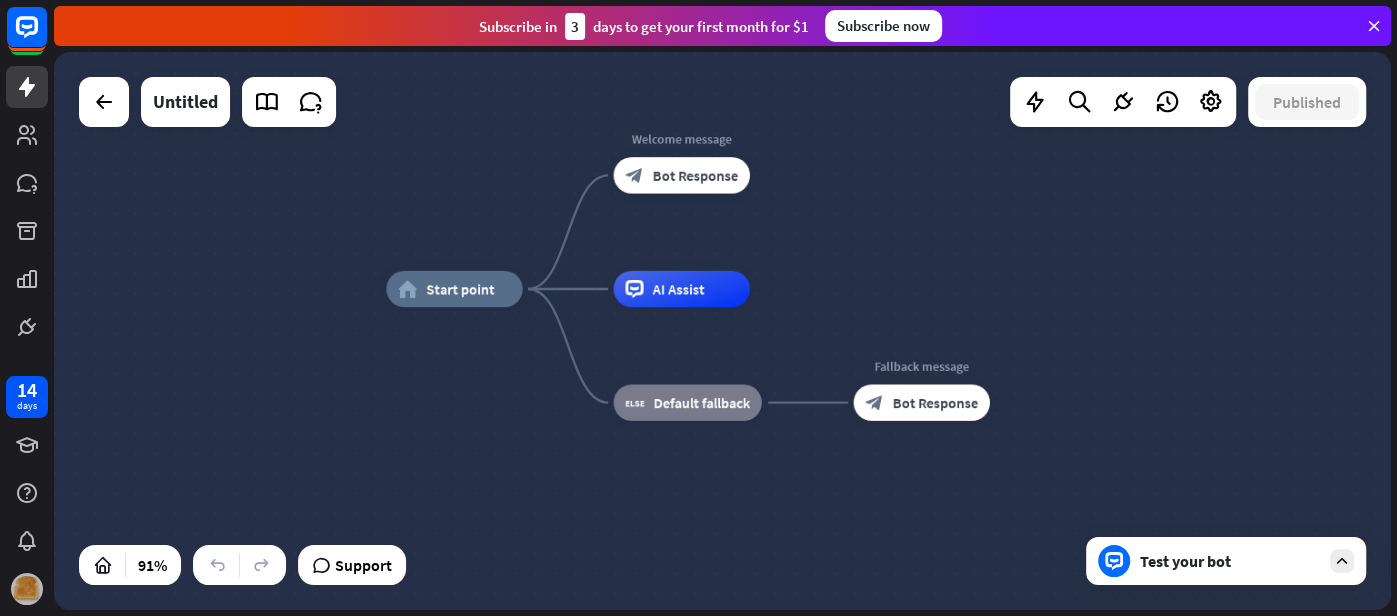 click at bounding box center [27, 589] 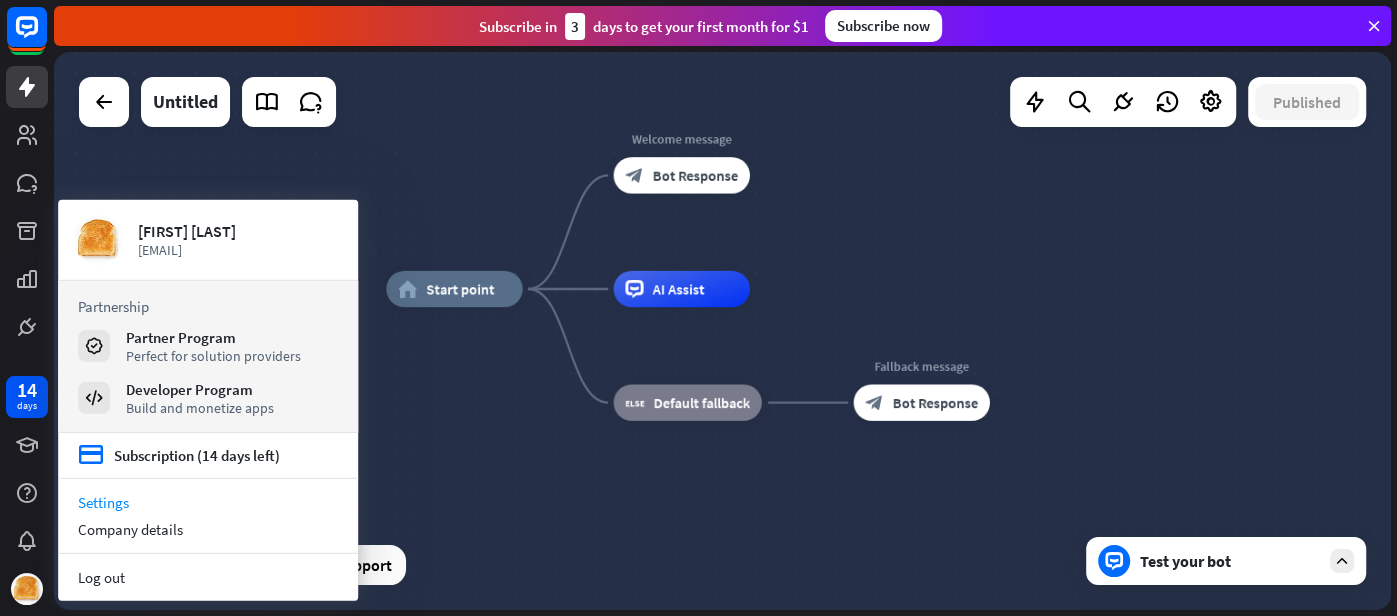 click on "Settings" at bounding box center (208, 502) 